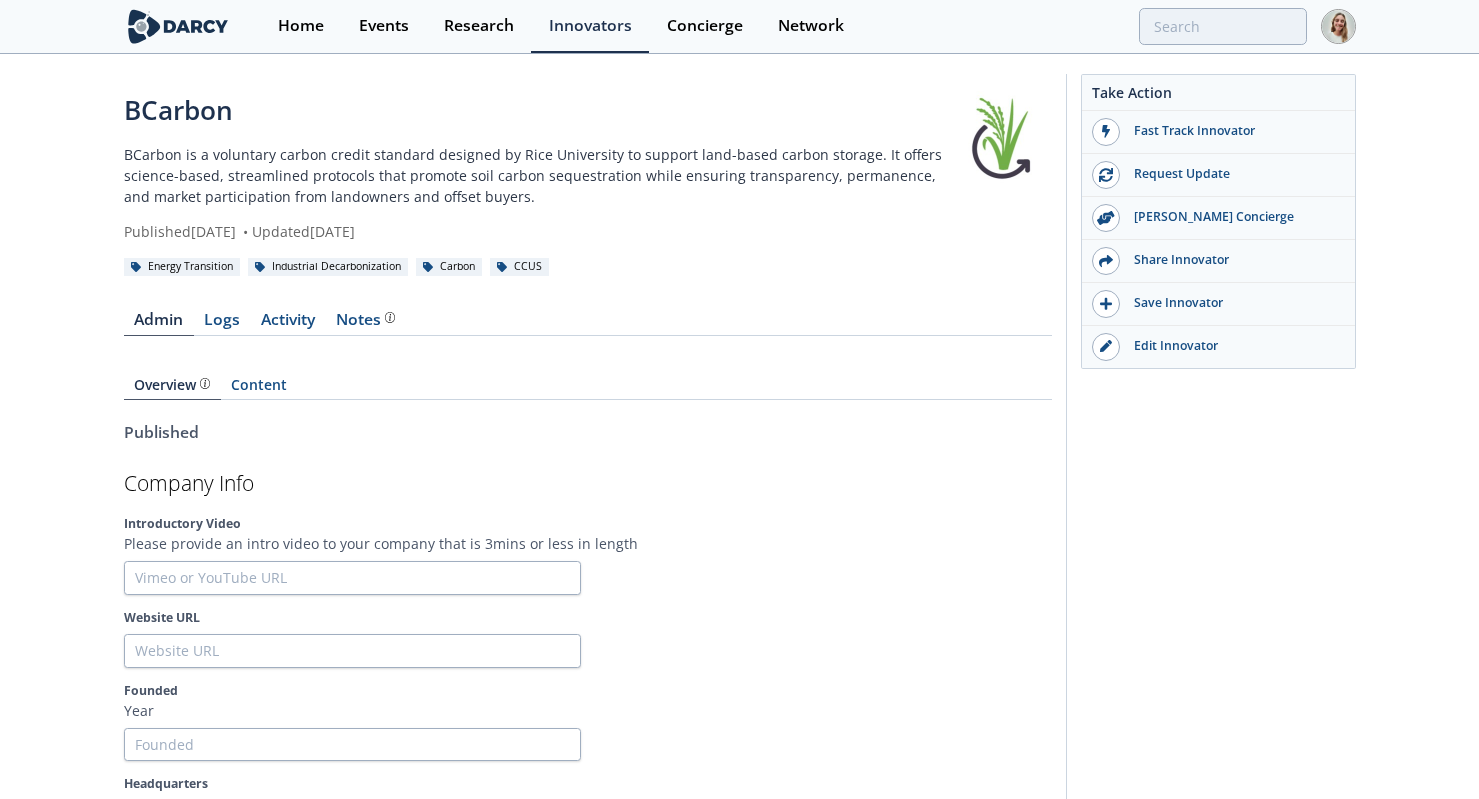 scroll, scrollTop: 0, scrollLeft: 0, axis: both 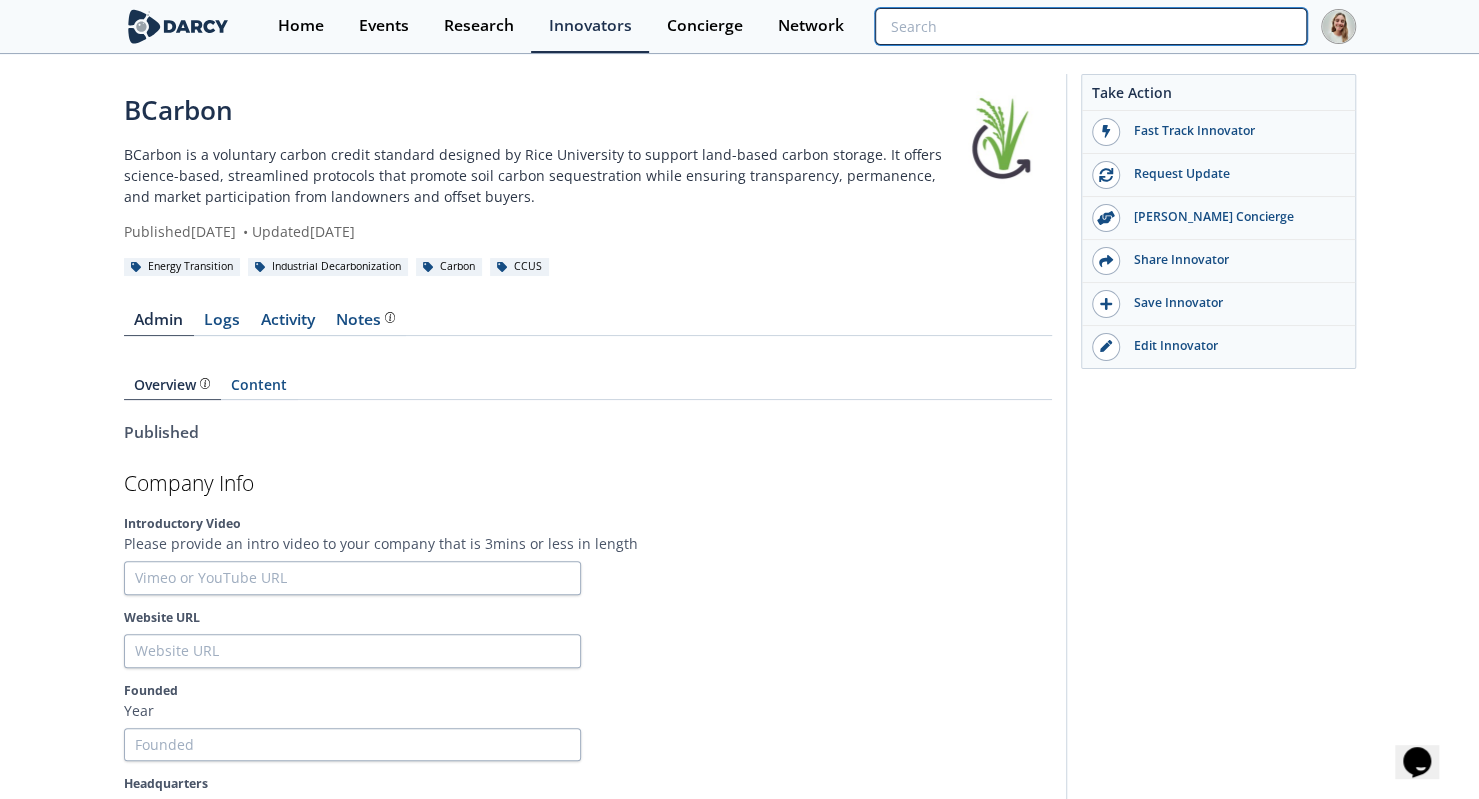 click at bounding box center [1090, 26] 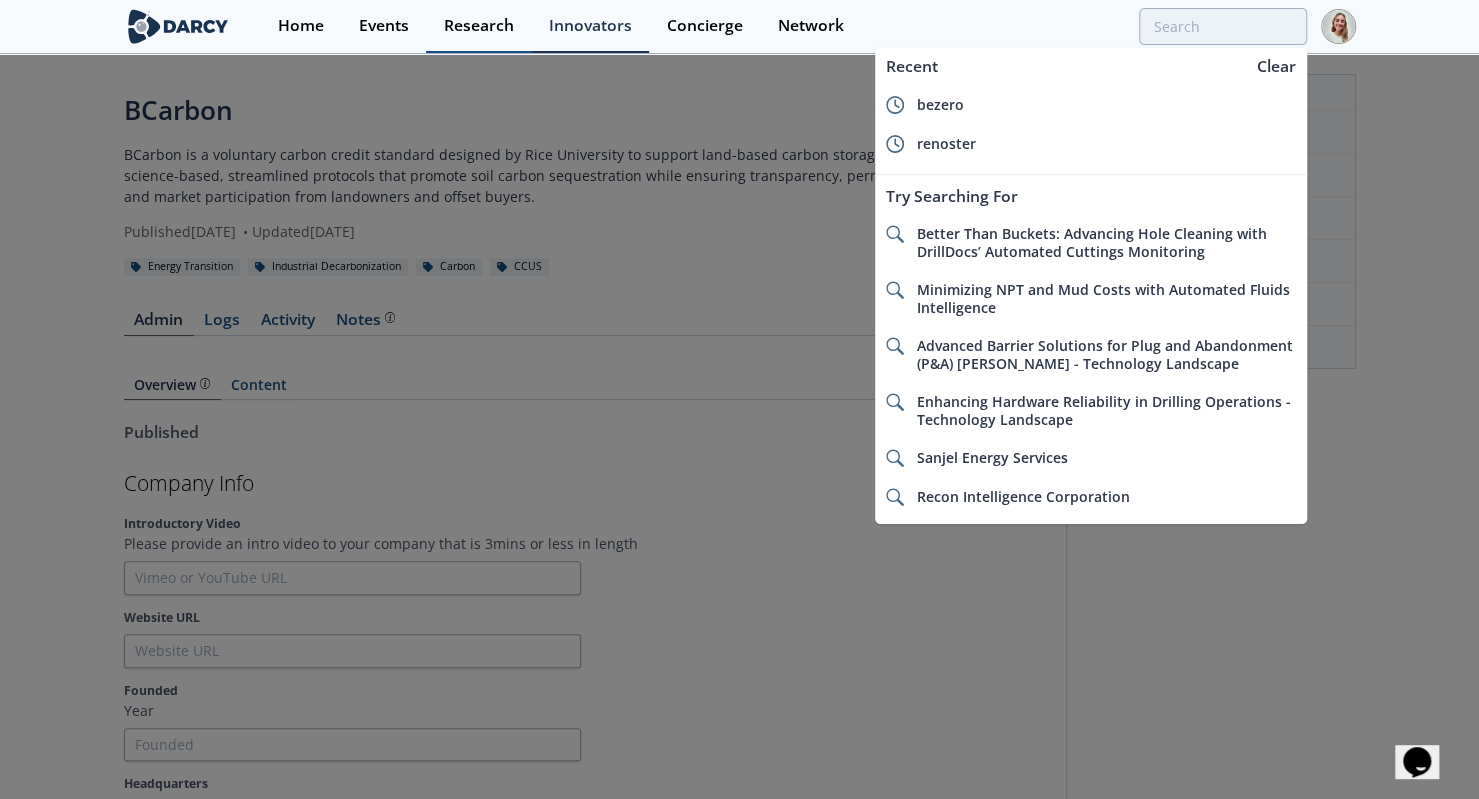 click on "Research" at bounding box center (478, 26) 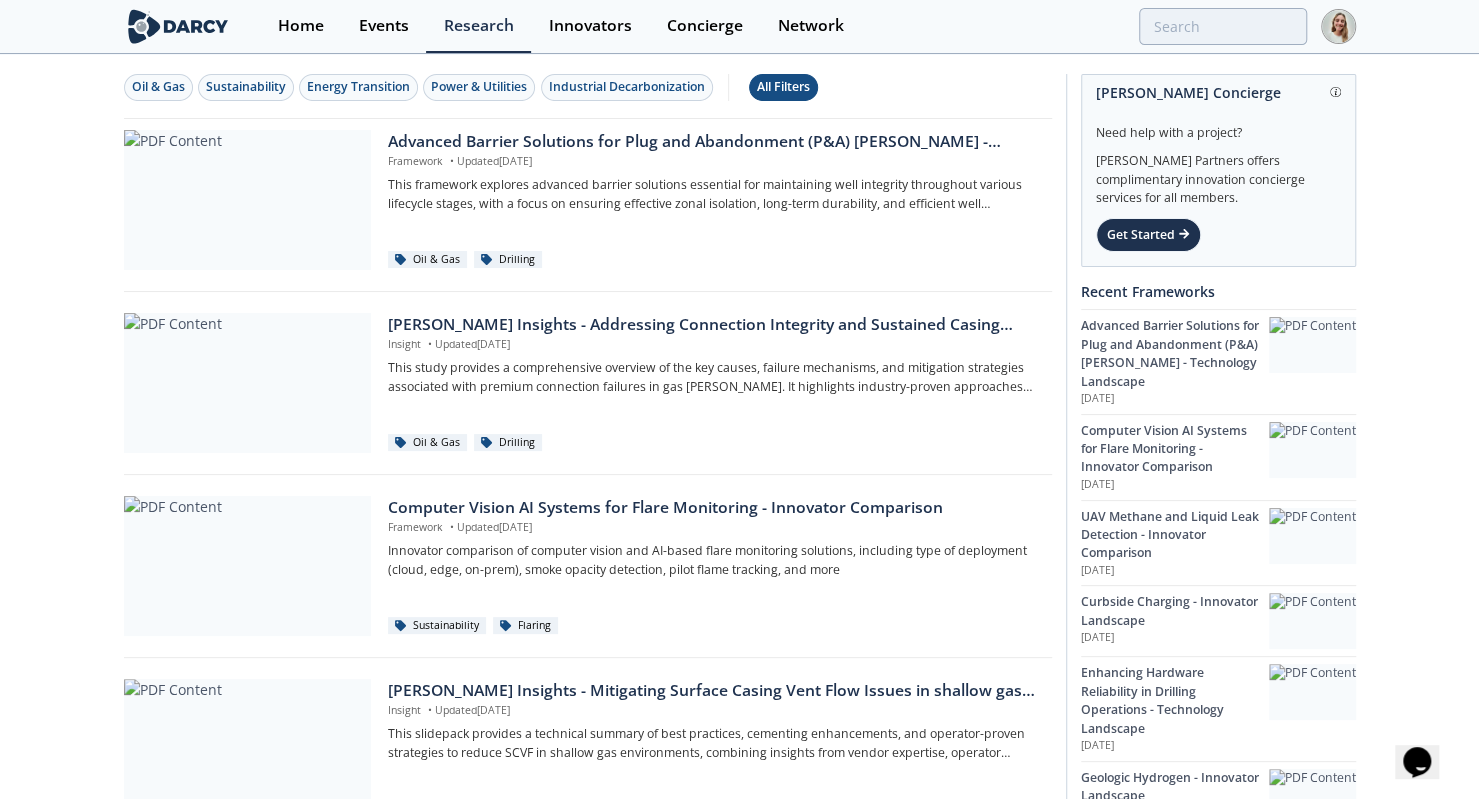 click on "All Filters" at bounding box center [783, 87] 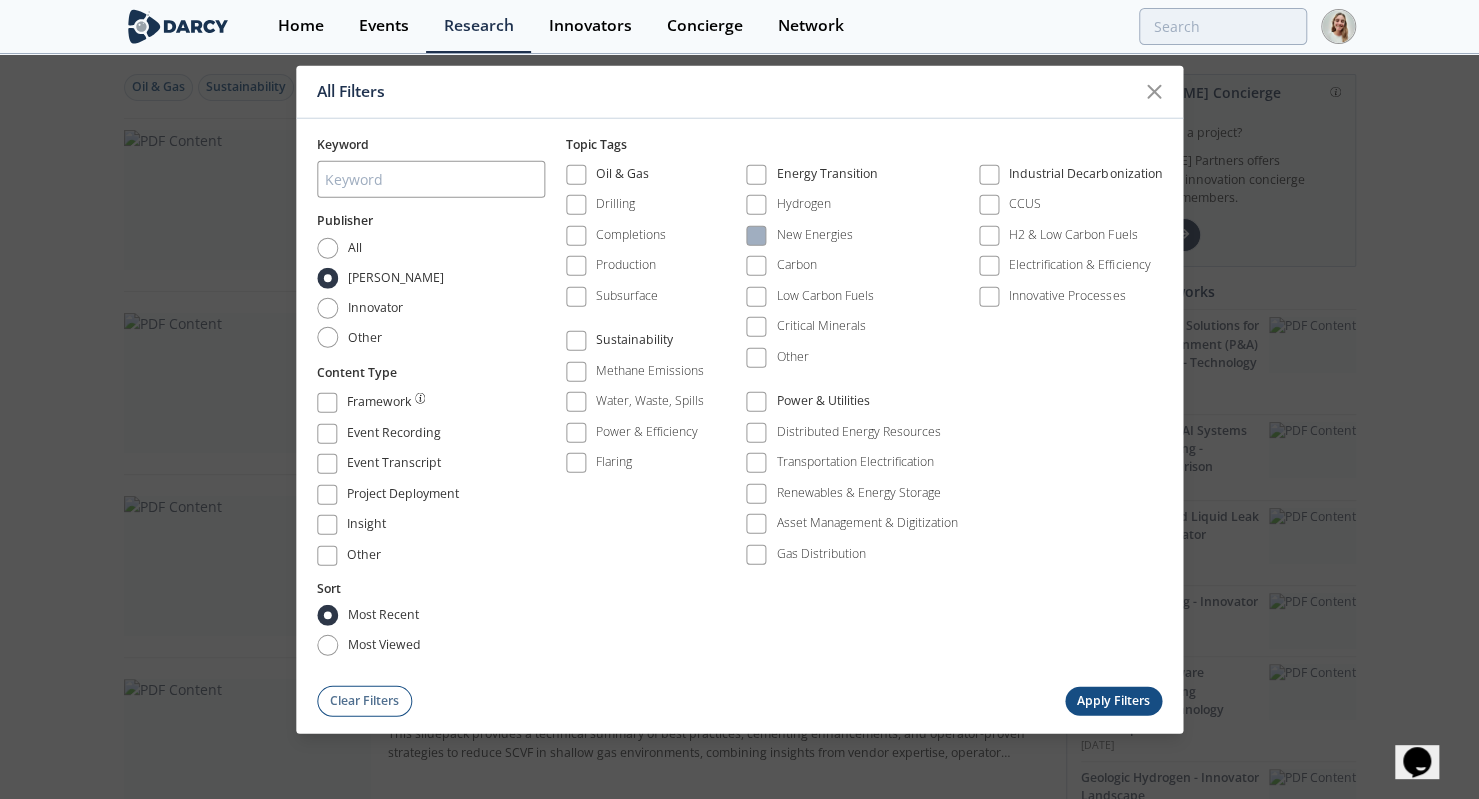 click on "New Energies" at bounding box center [815, 235] 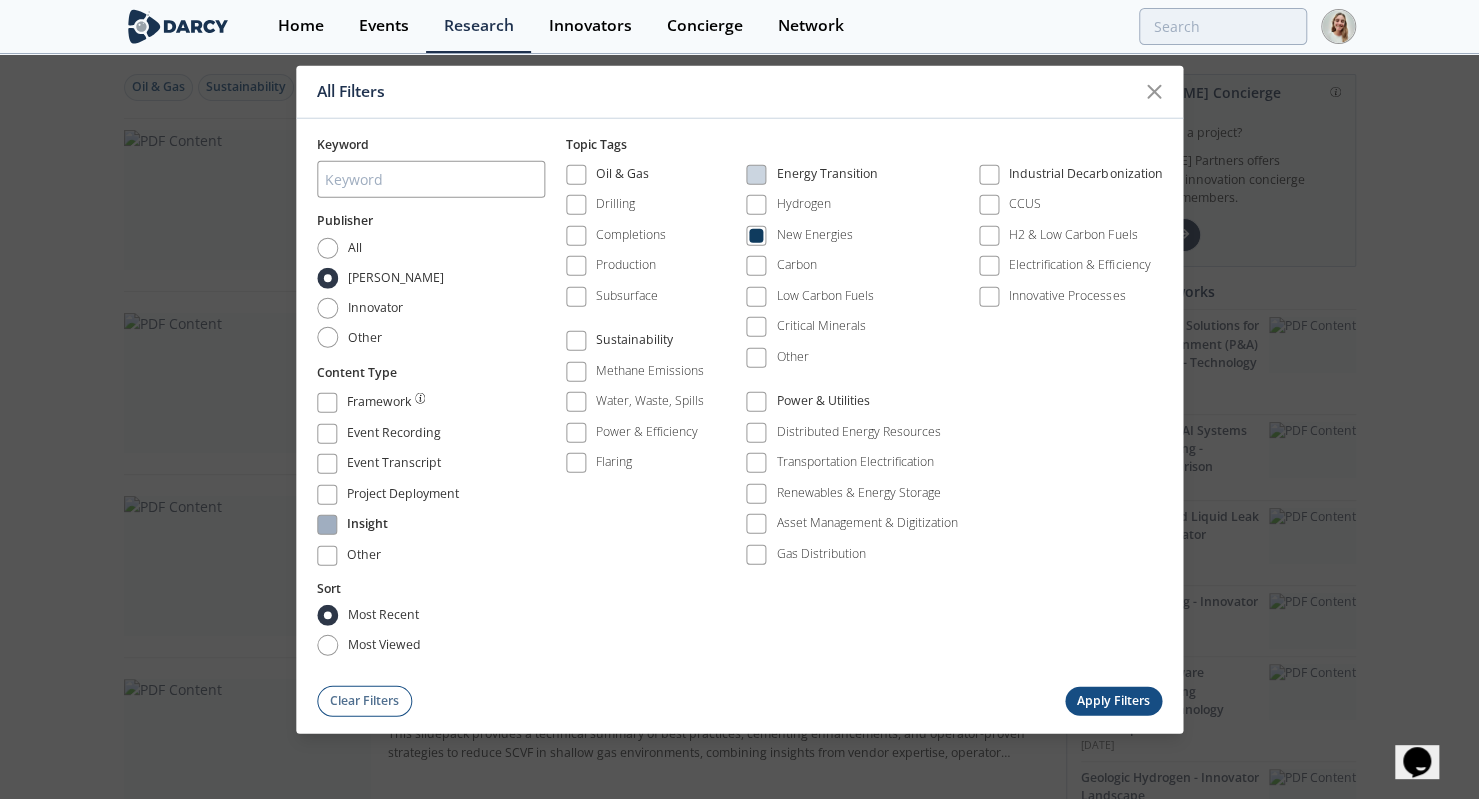 click on "Insight" at bounding box center (367, 527) 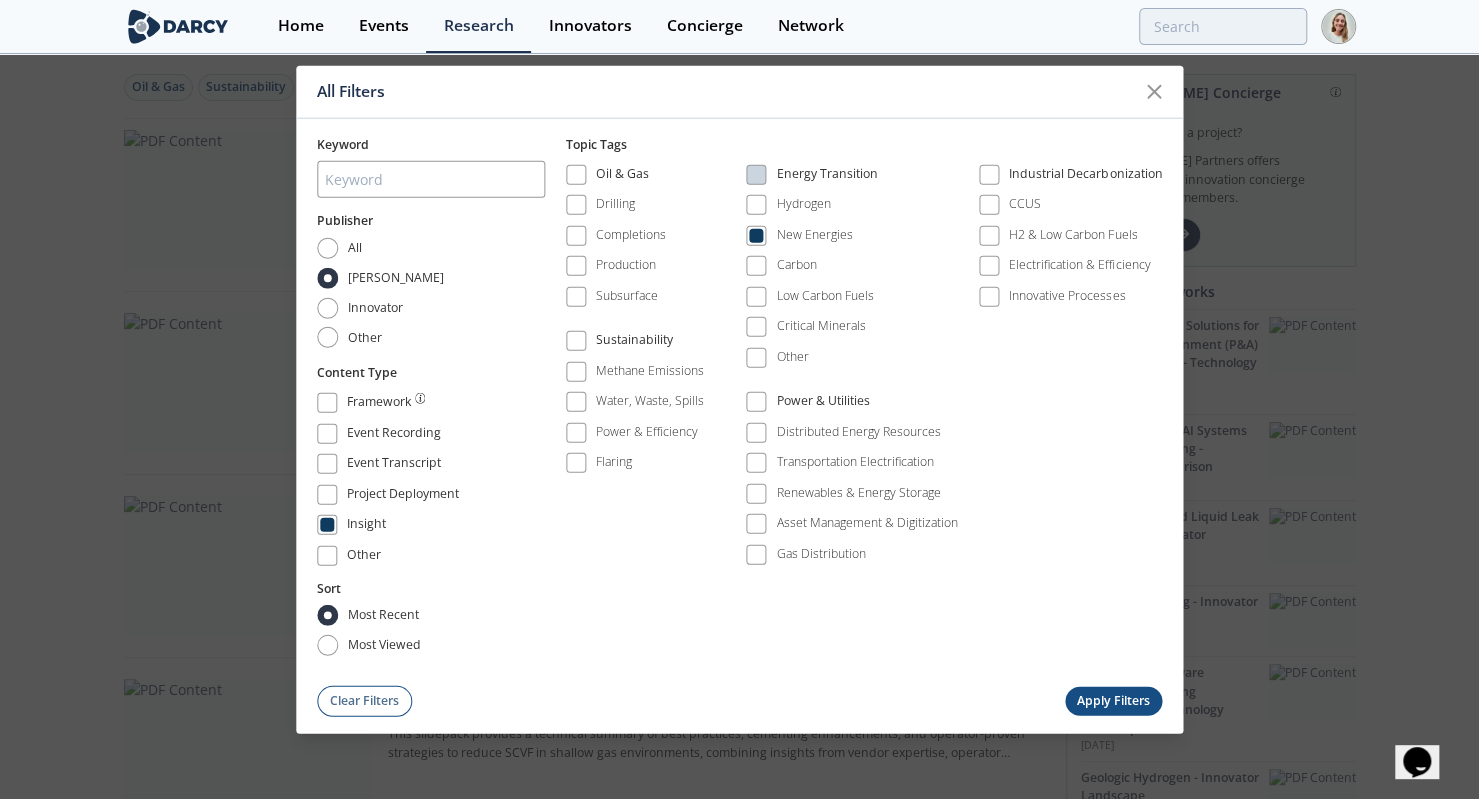 click on "Apply Filters" at bounding box center (1114, 700) 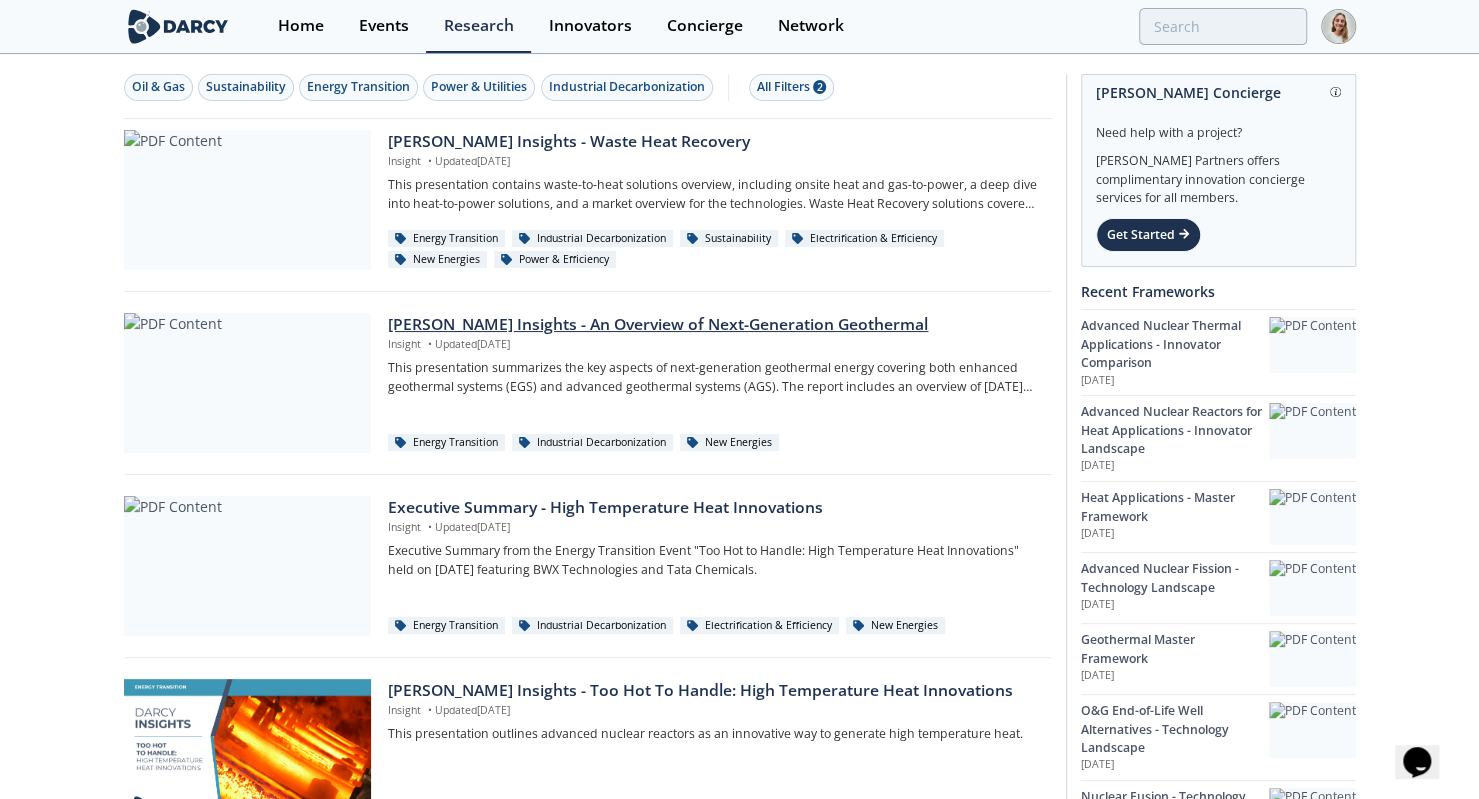 click on "[PERSON_NAME] Insights - An Overview of Next-Generation Geothermal" at bounding box center [712, 325] 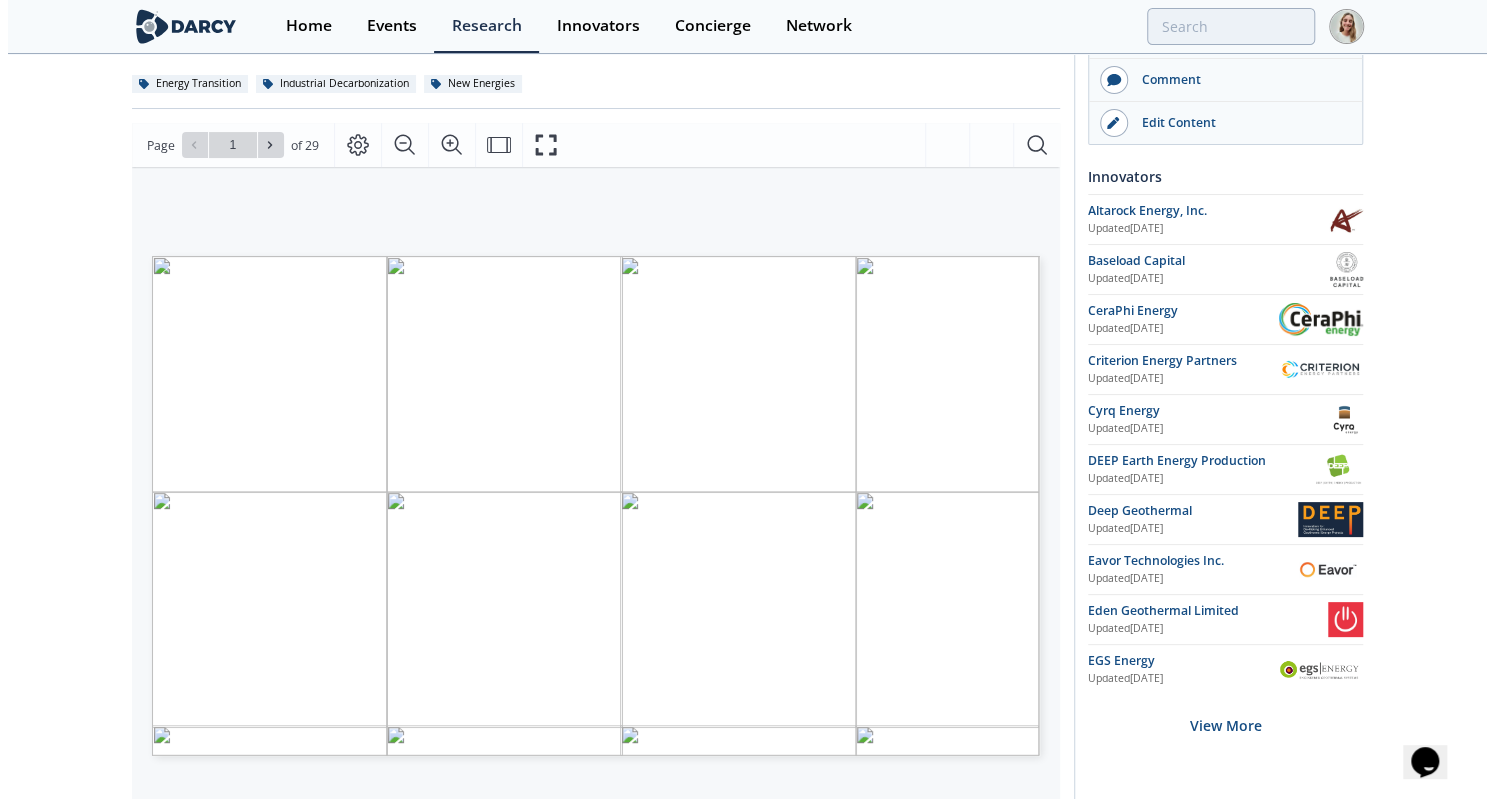 scroll, scrollTop: 219, scrollLeft: 0, axis: vertical 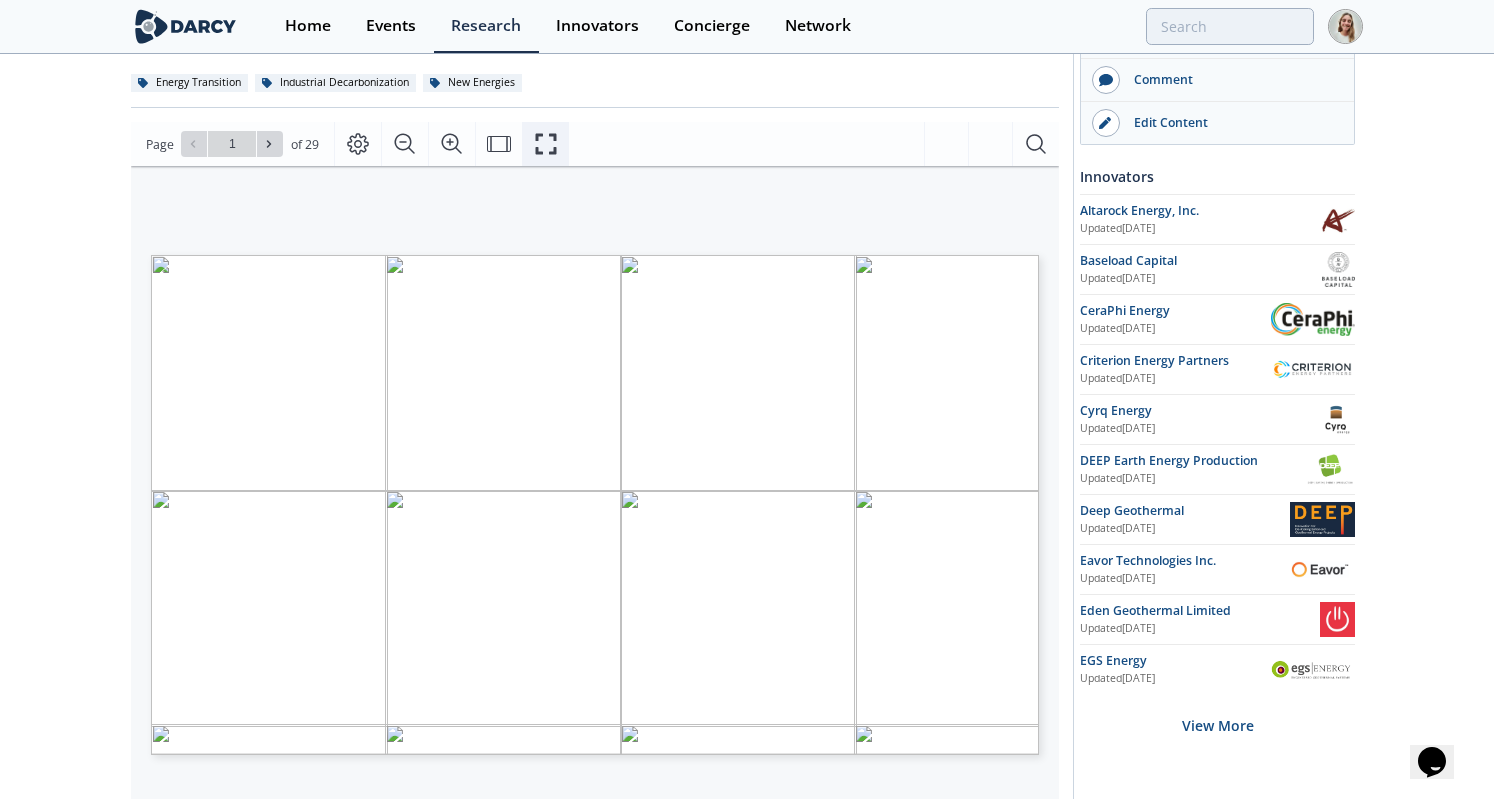 click 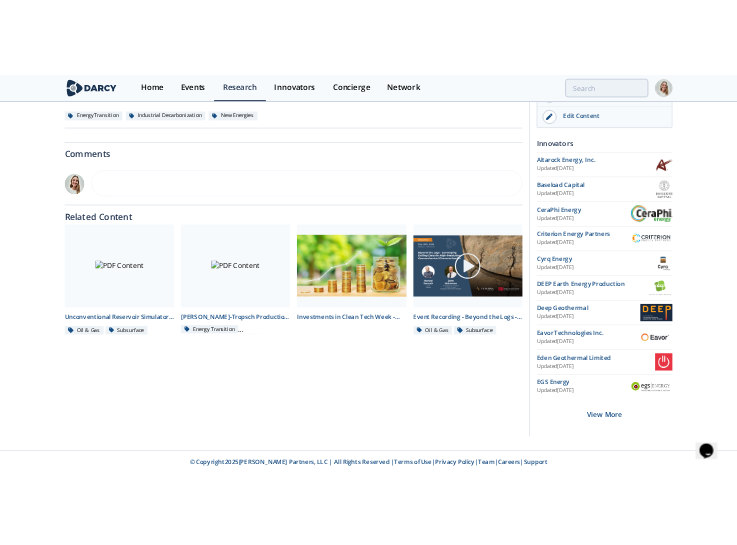 scroll, scrollTop: 0, scrollLeft: 0, axis: both 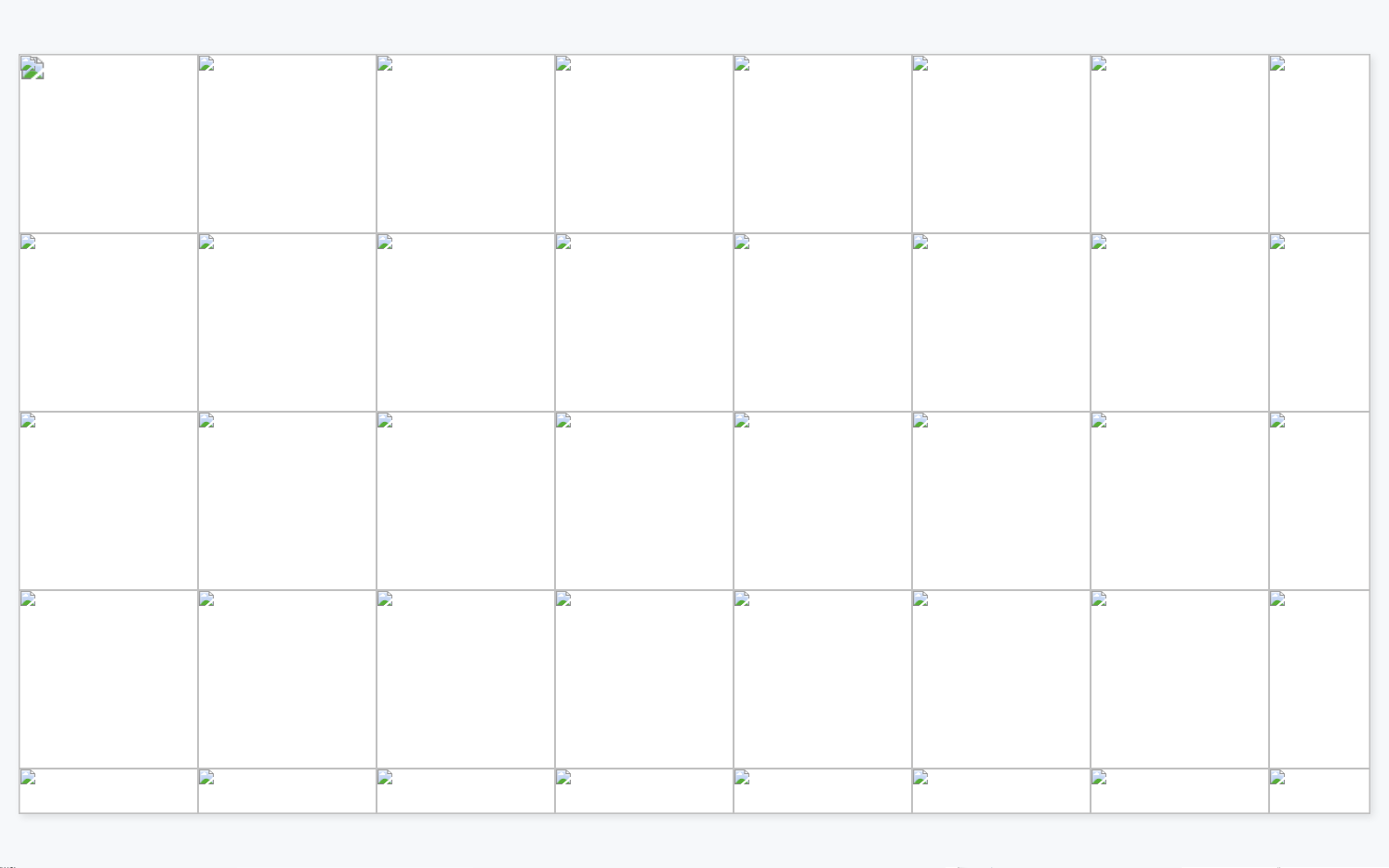 click at bounding box center (1210, 763) 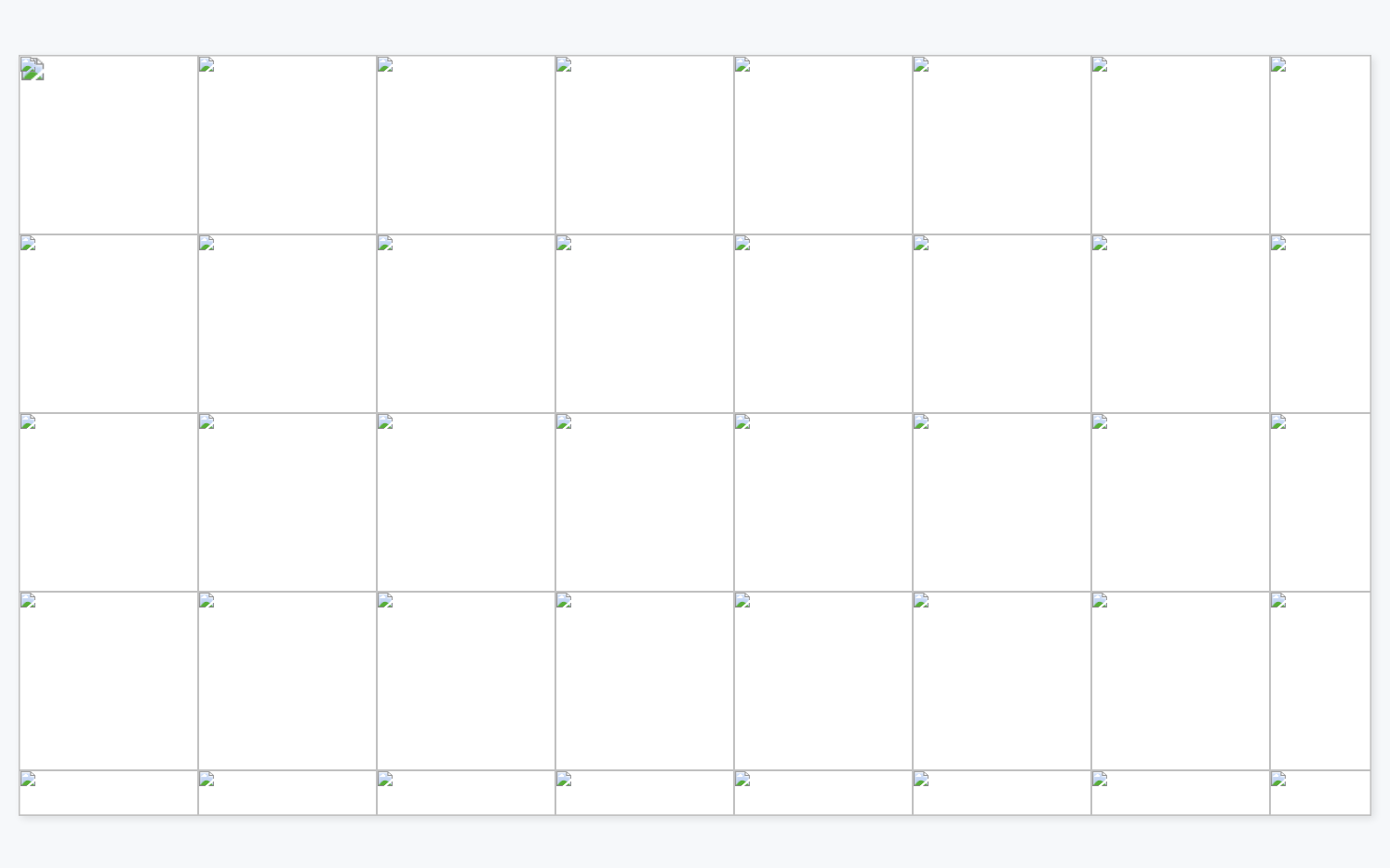 click at bounding box center [1841, 878] 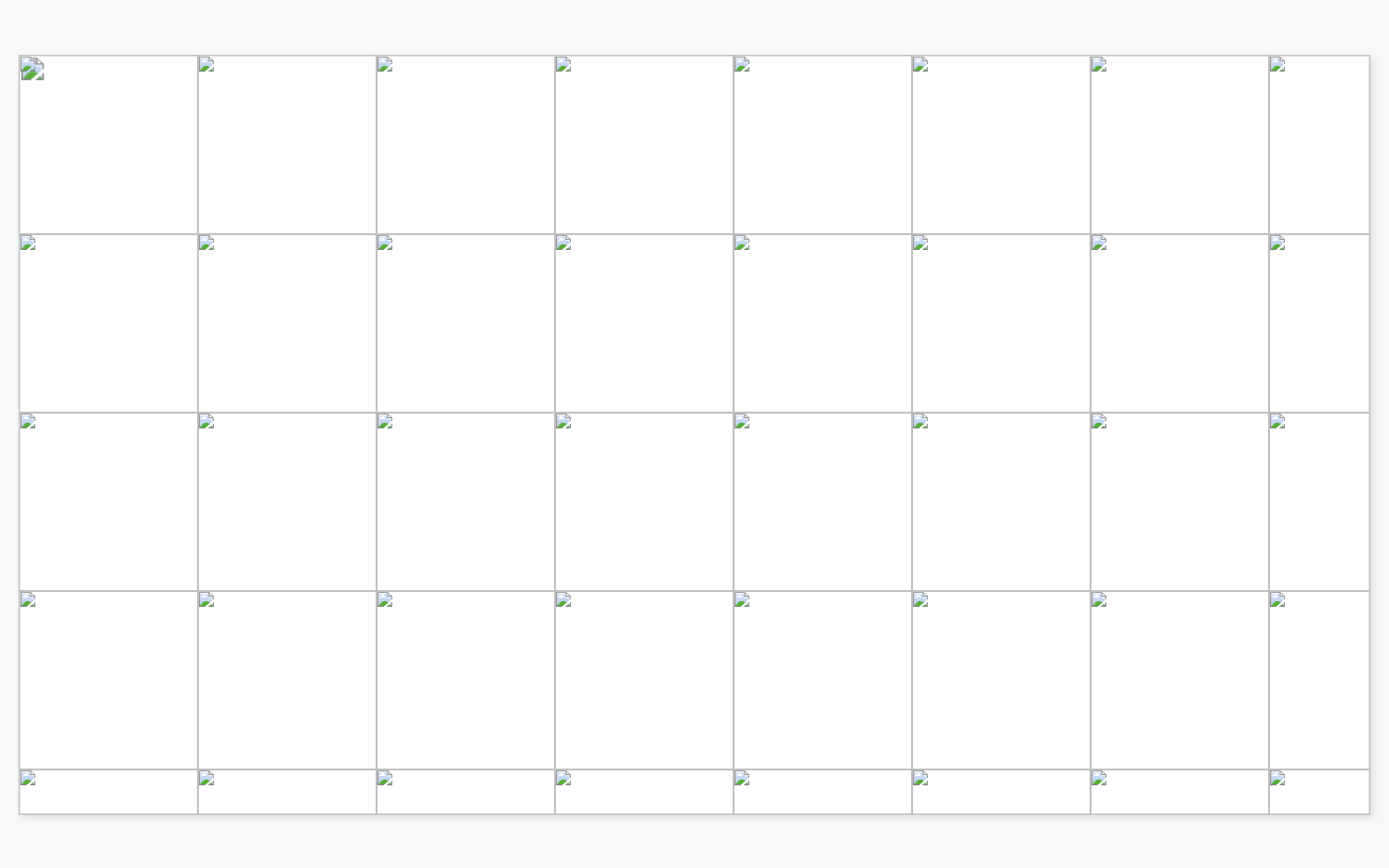click at bounding box center [1840, 878] 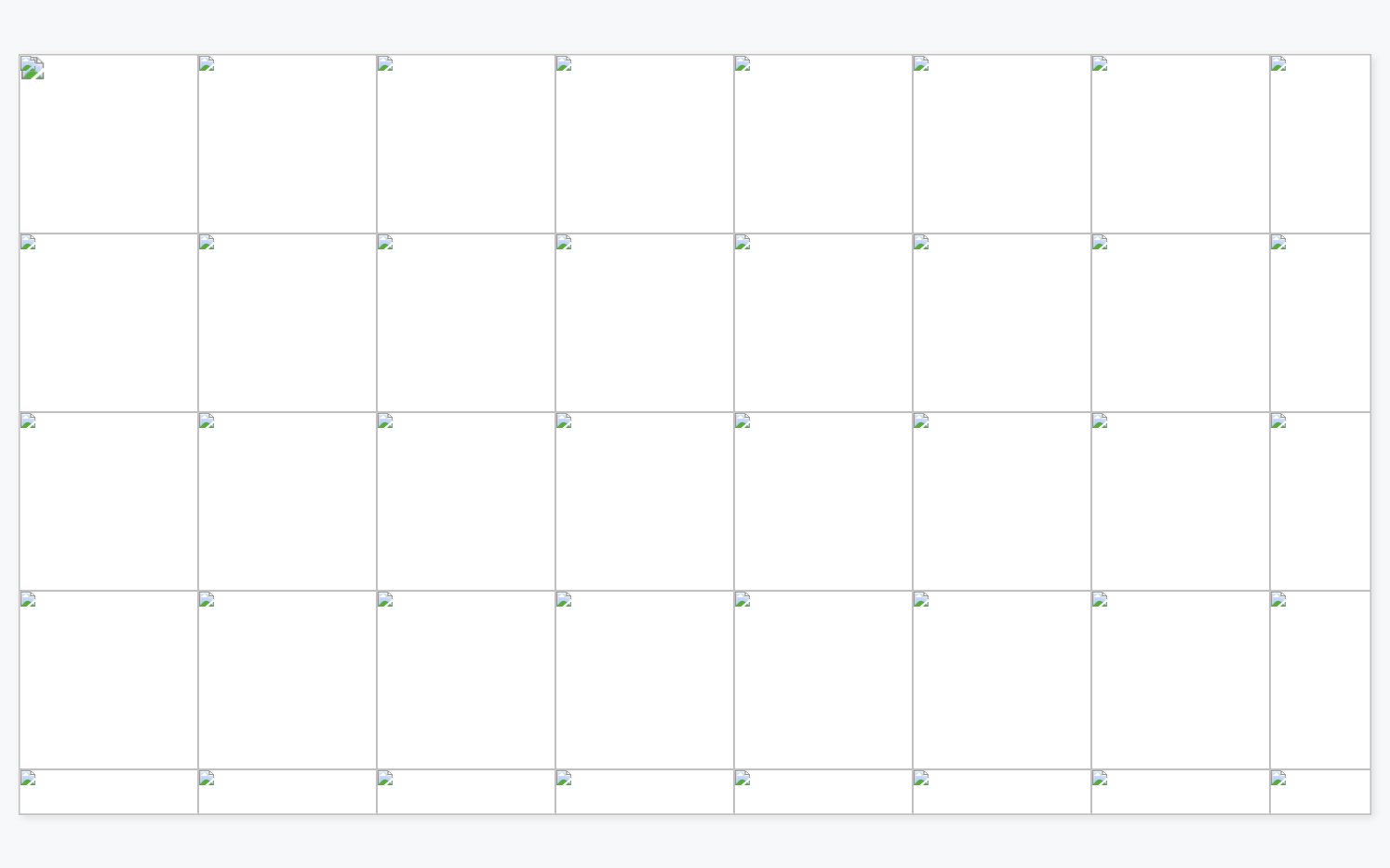 click at bounding box center (1983, 851) 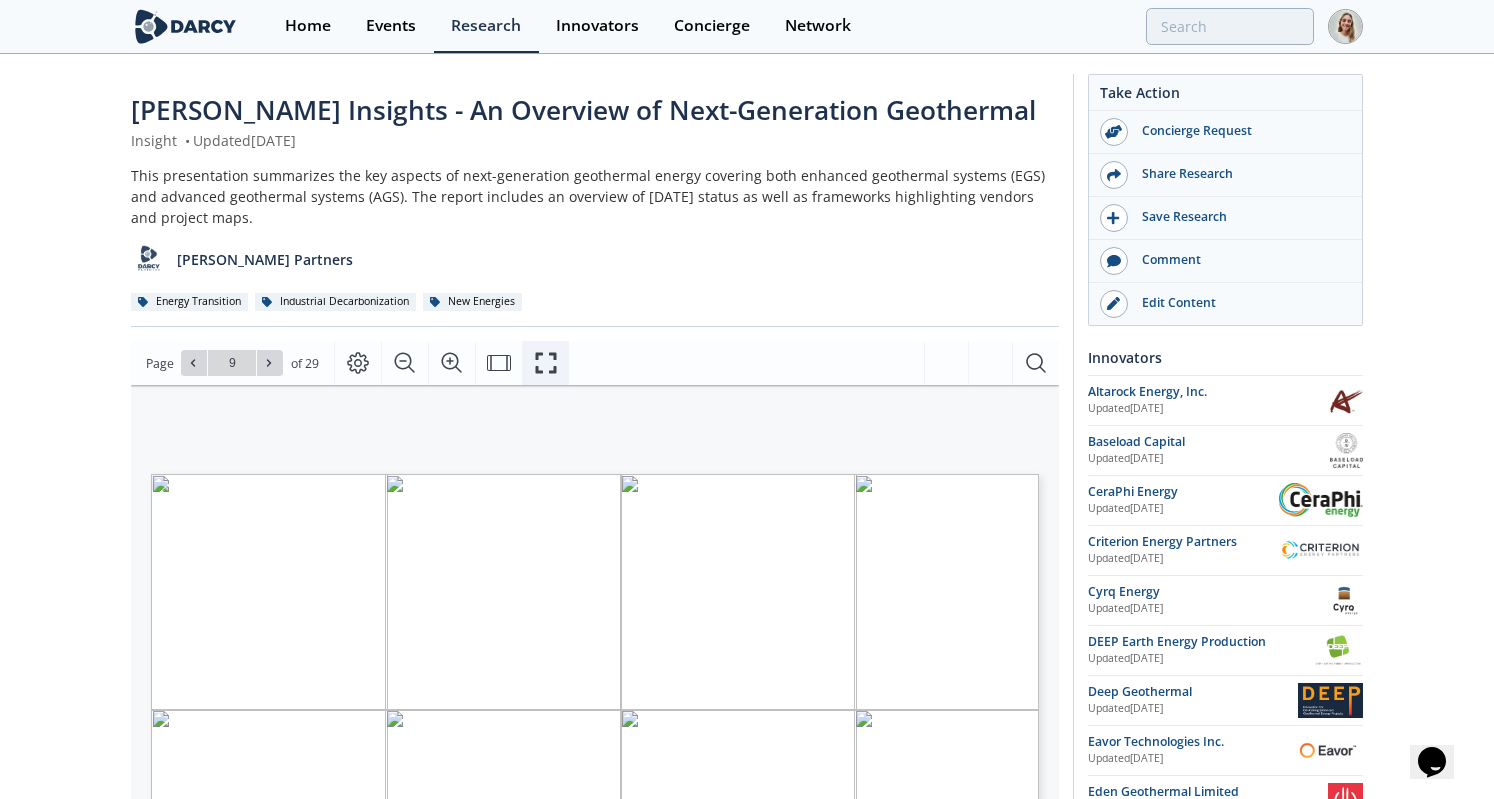 click 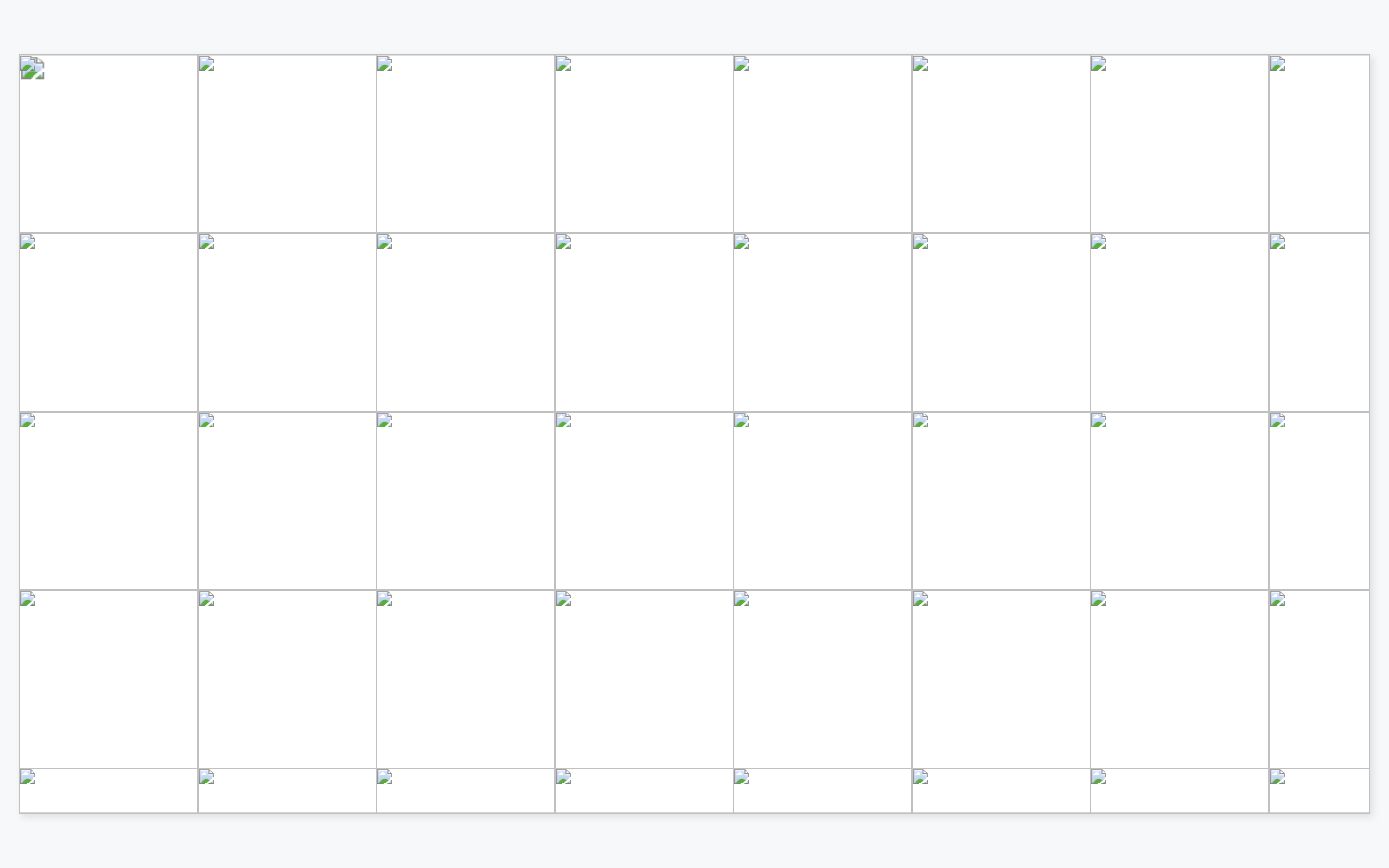 click on "Next-Generation and Conventional Geothermal Resource Estimates" at bounding box center (917, 201) 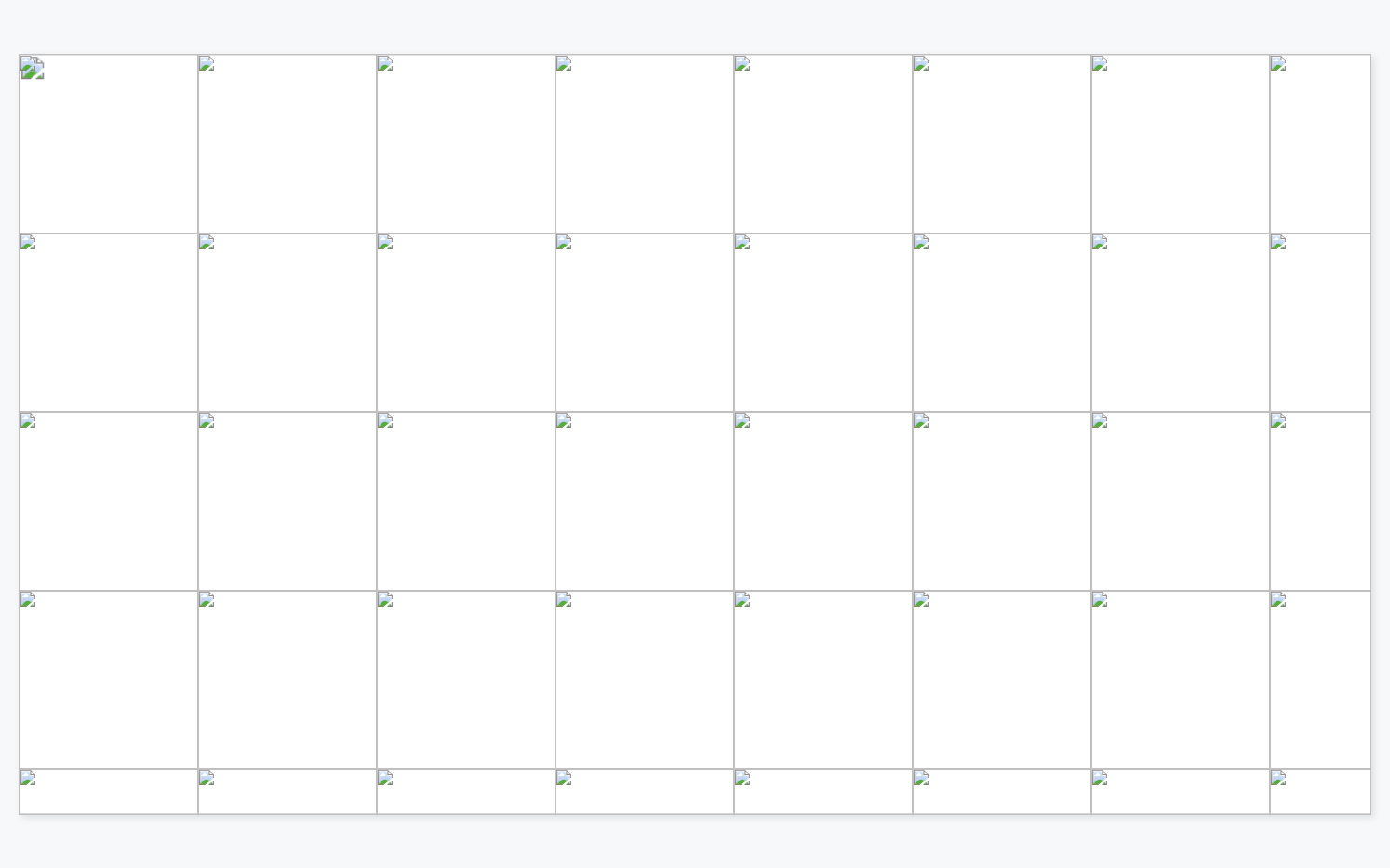 click at bounding box center (1616, 960) 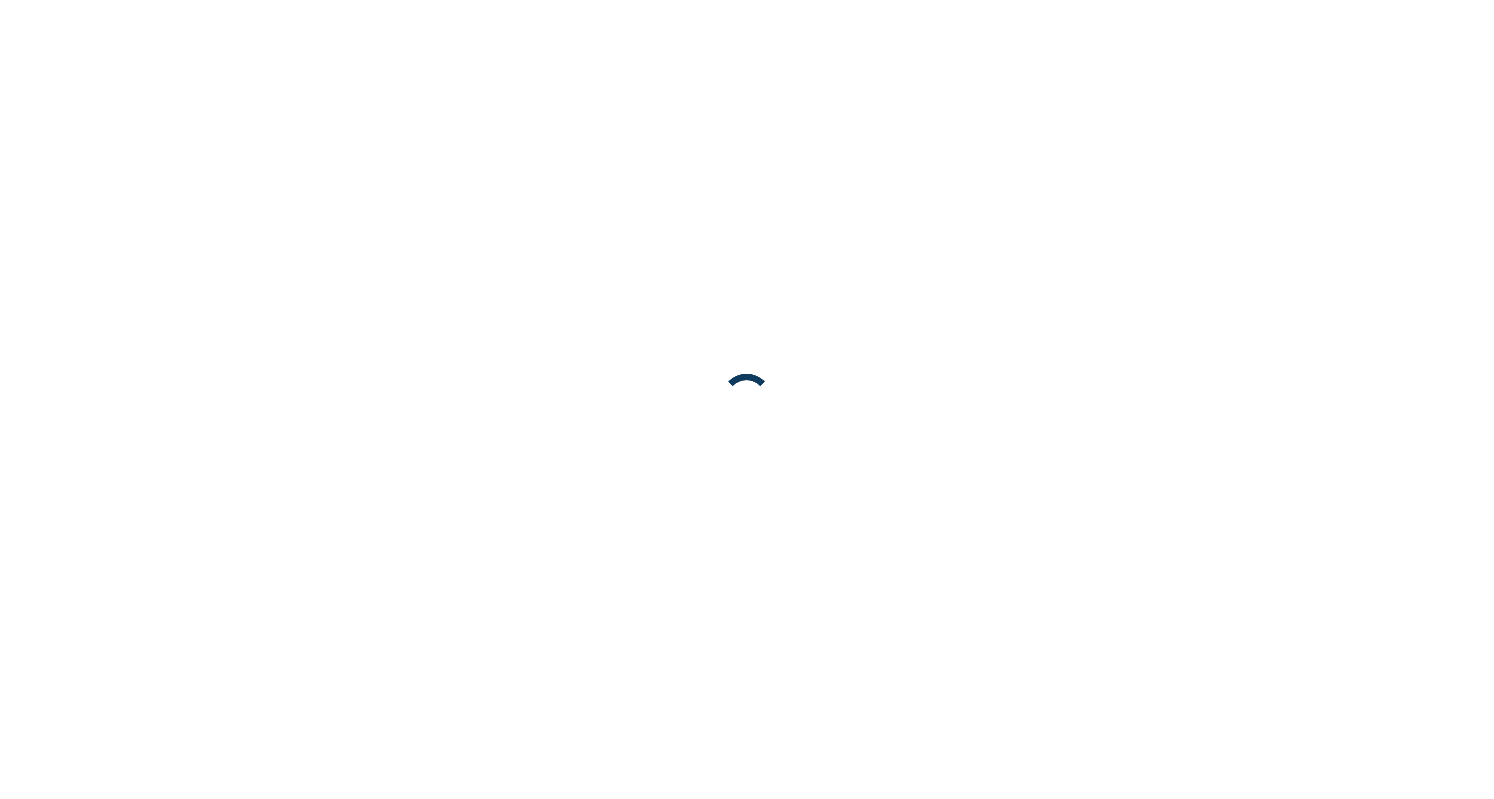 scroll, scrollTop: 0, scrollLeft: 0, axis: both 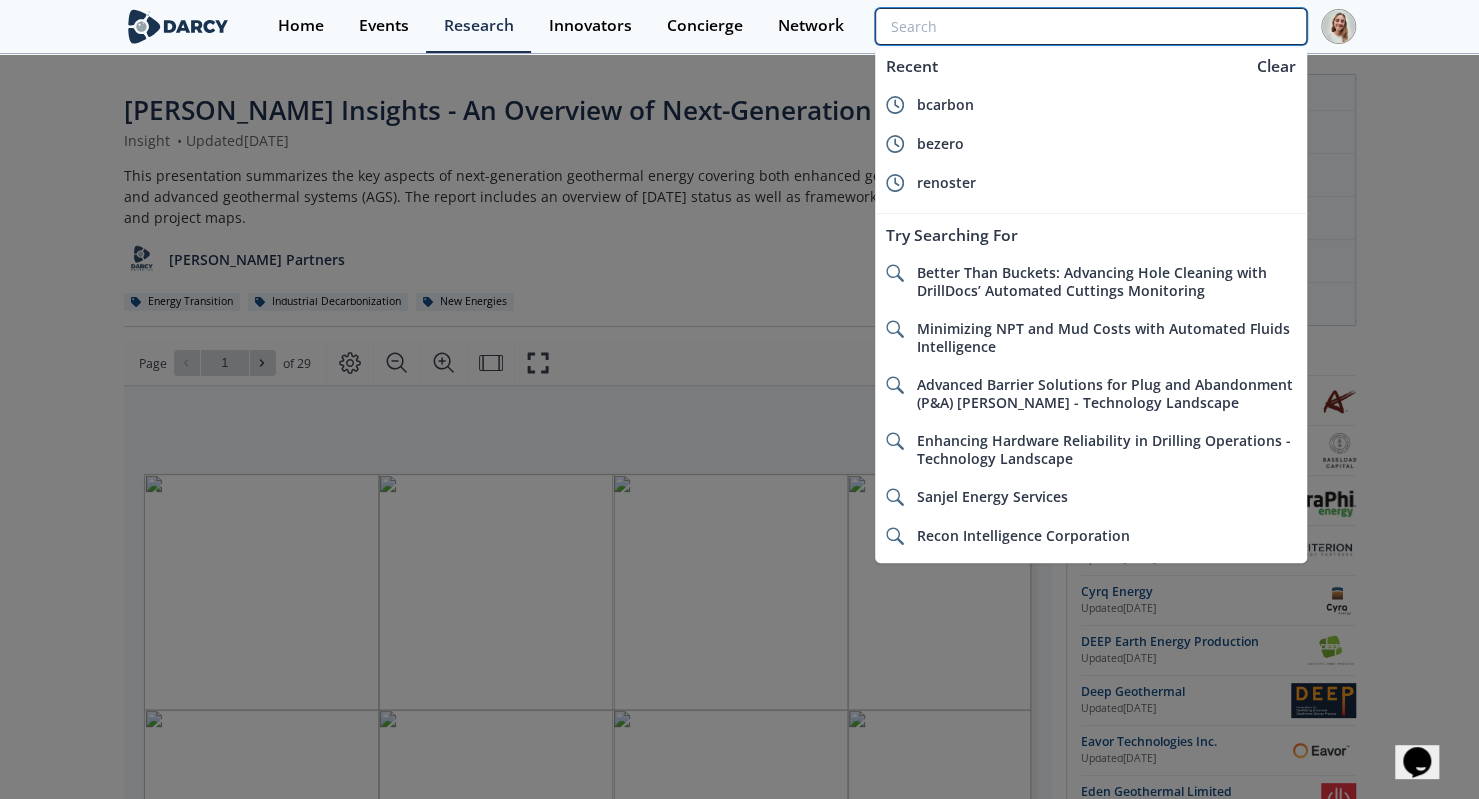 click at bounding box center [1090, 26] 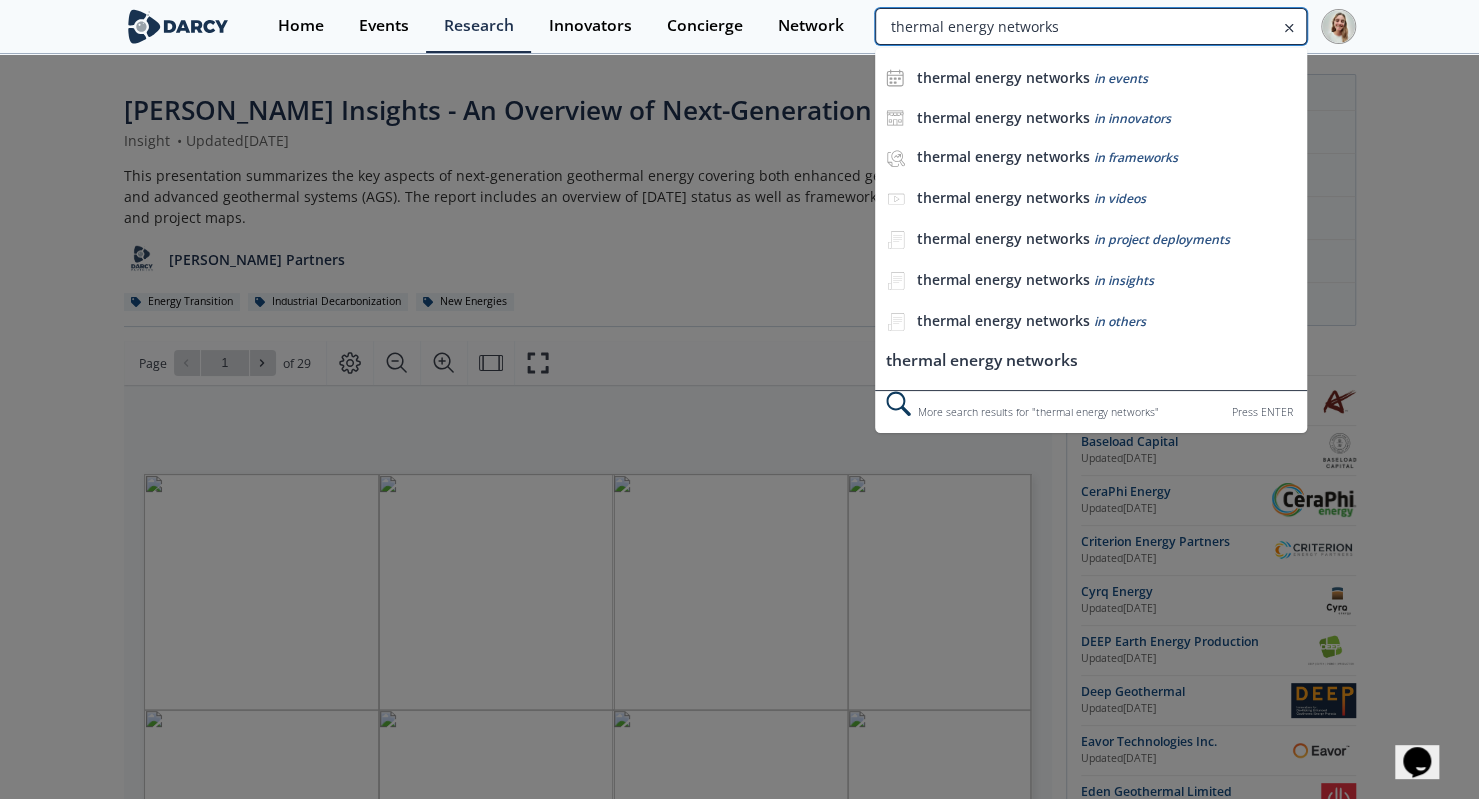 type on "thermal energy networks" 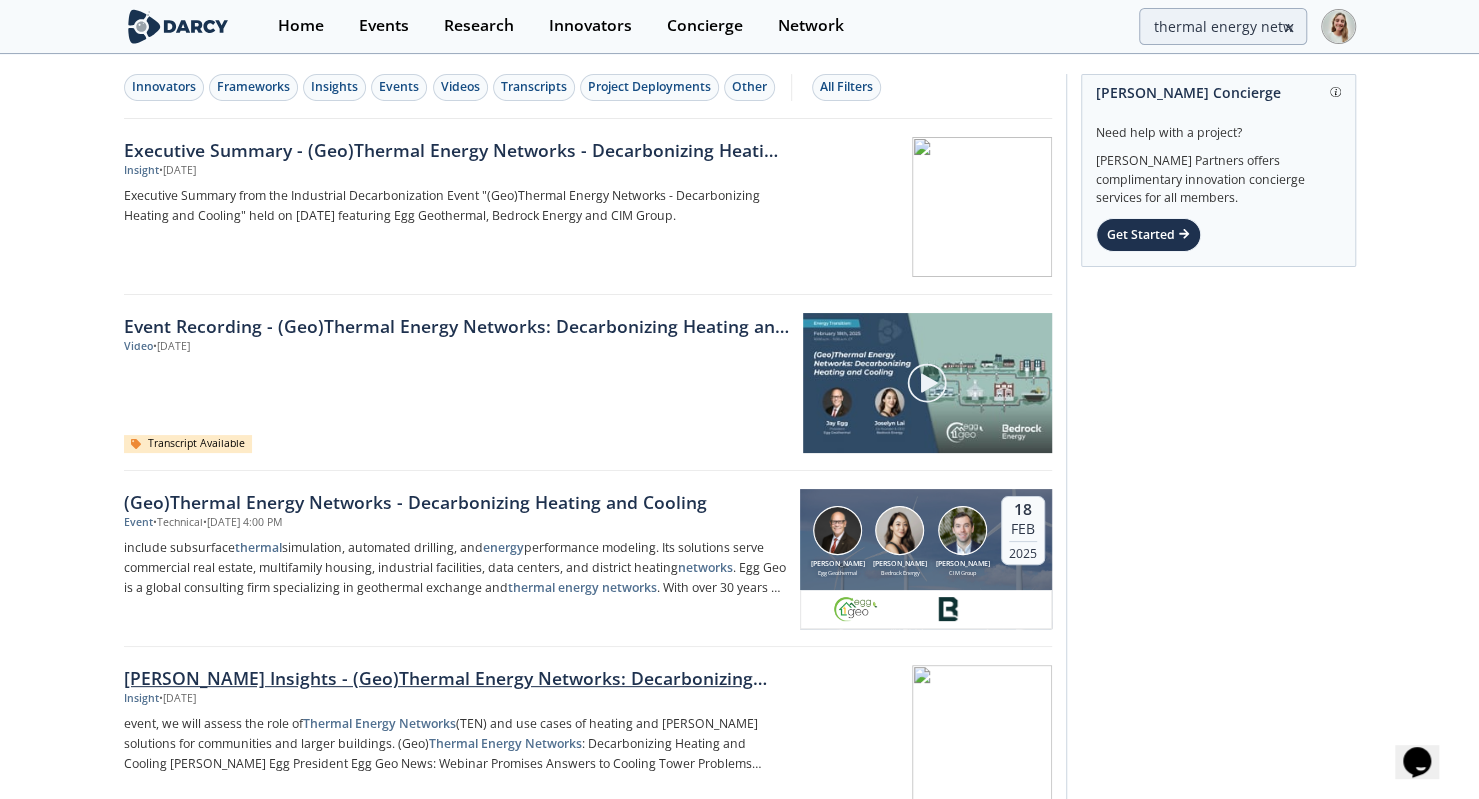 click on "Darcy Insights - (Geo)Thermal Energy Networks: Decarbonizing Heating and Power" at bounding box center [455, 678] 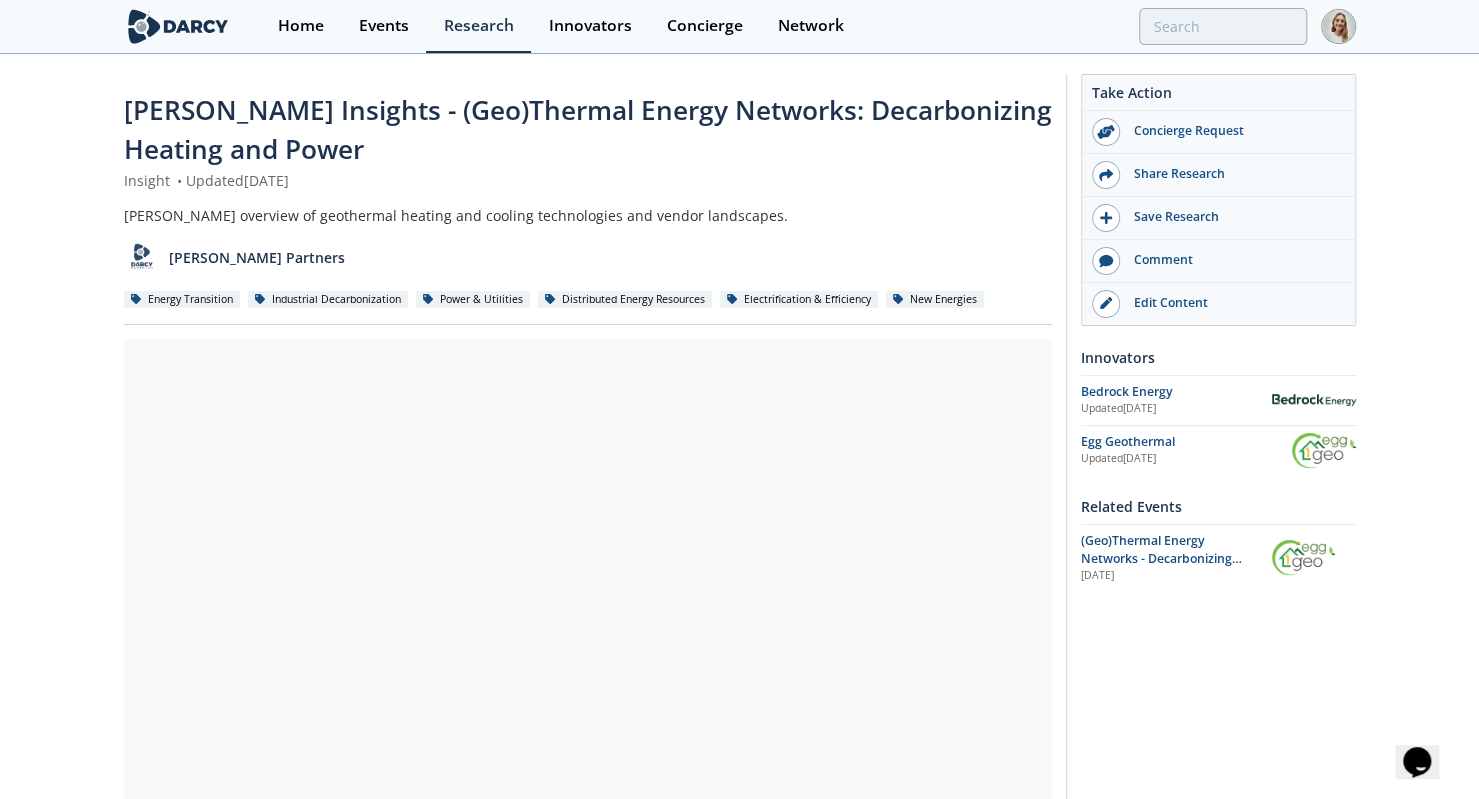 click on "Darcy Insights - (Geo)Thermal Energy Networks: Decarbonizing Heating and Power
Insight
•
Updated  March 4, 2025
Darcy overview of geothermal heating and cooling technologies and vendor landscapes.
Darcy Partners
Energy Transition
Industrial Decarbonization
Power & Utilities" at bounding box center [740, 767] 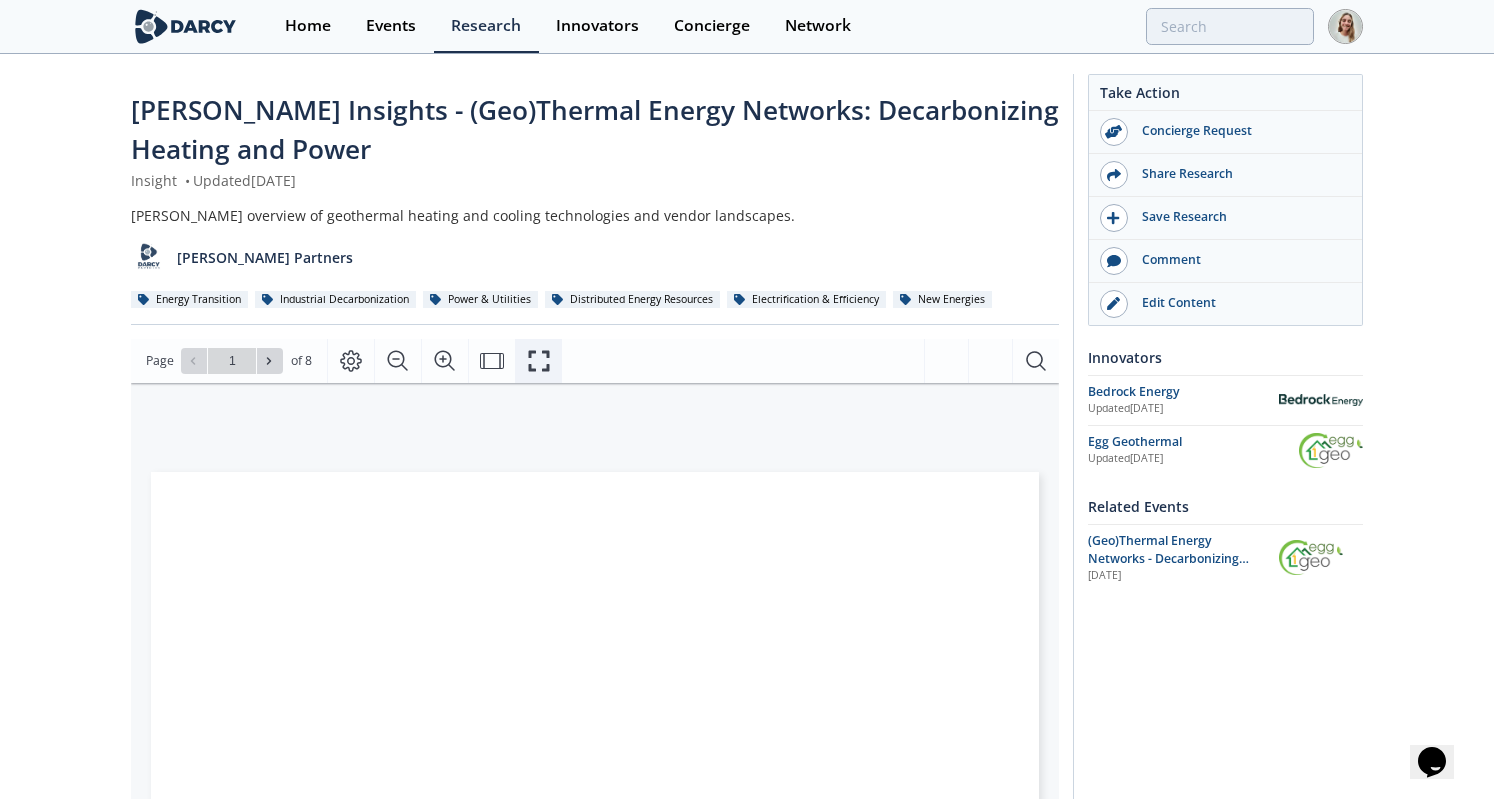 click 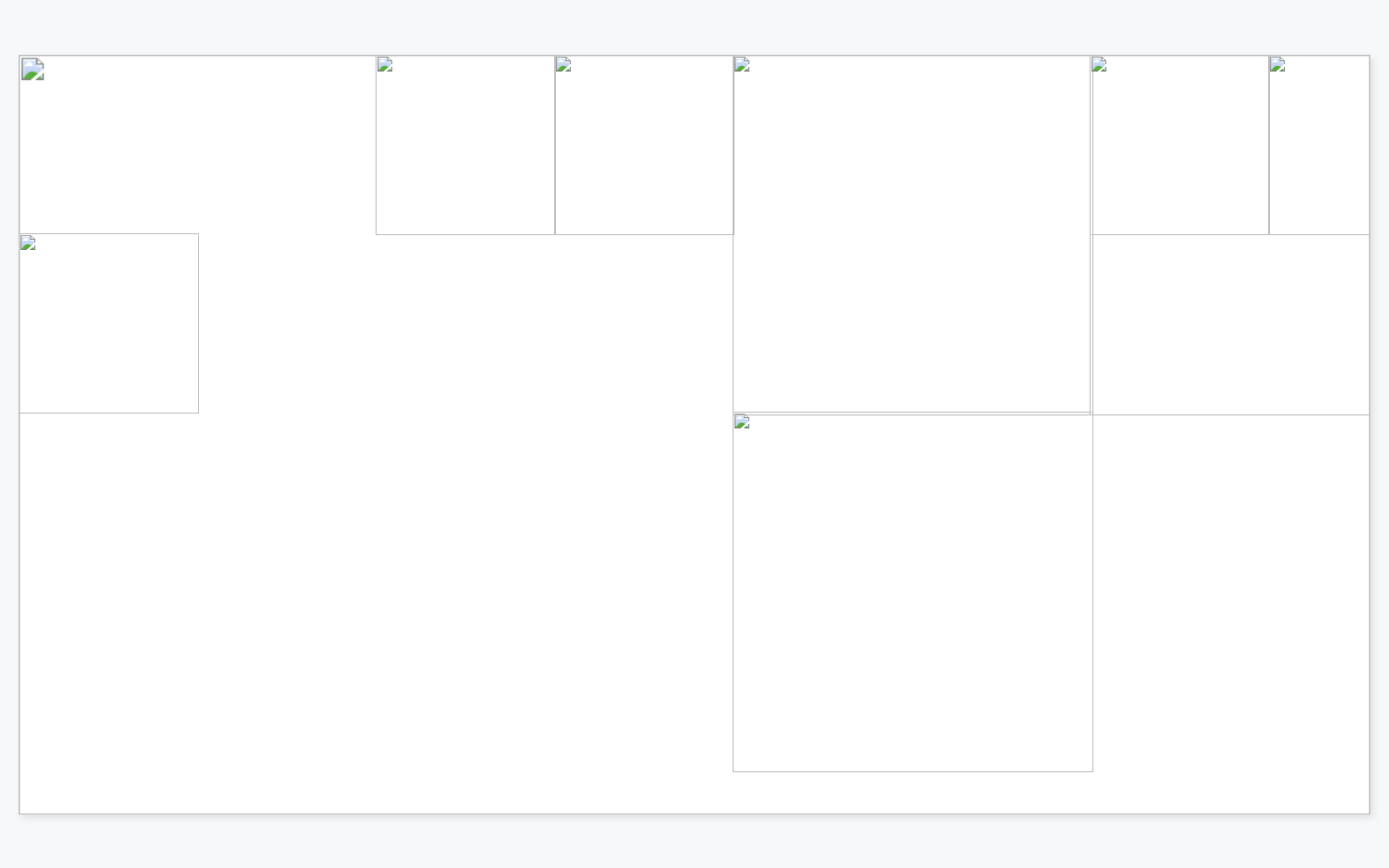 click at bounding box center [1104, 744] 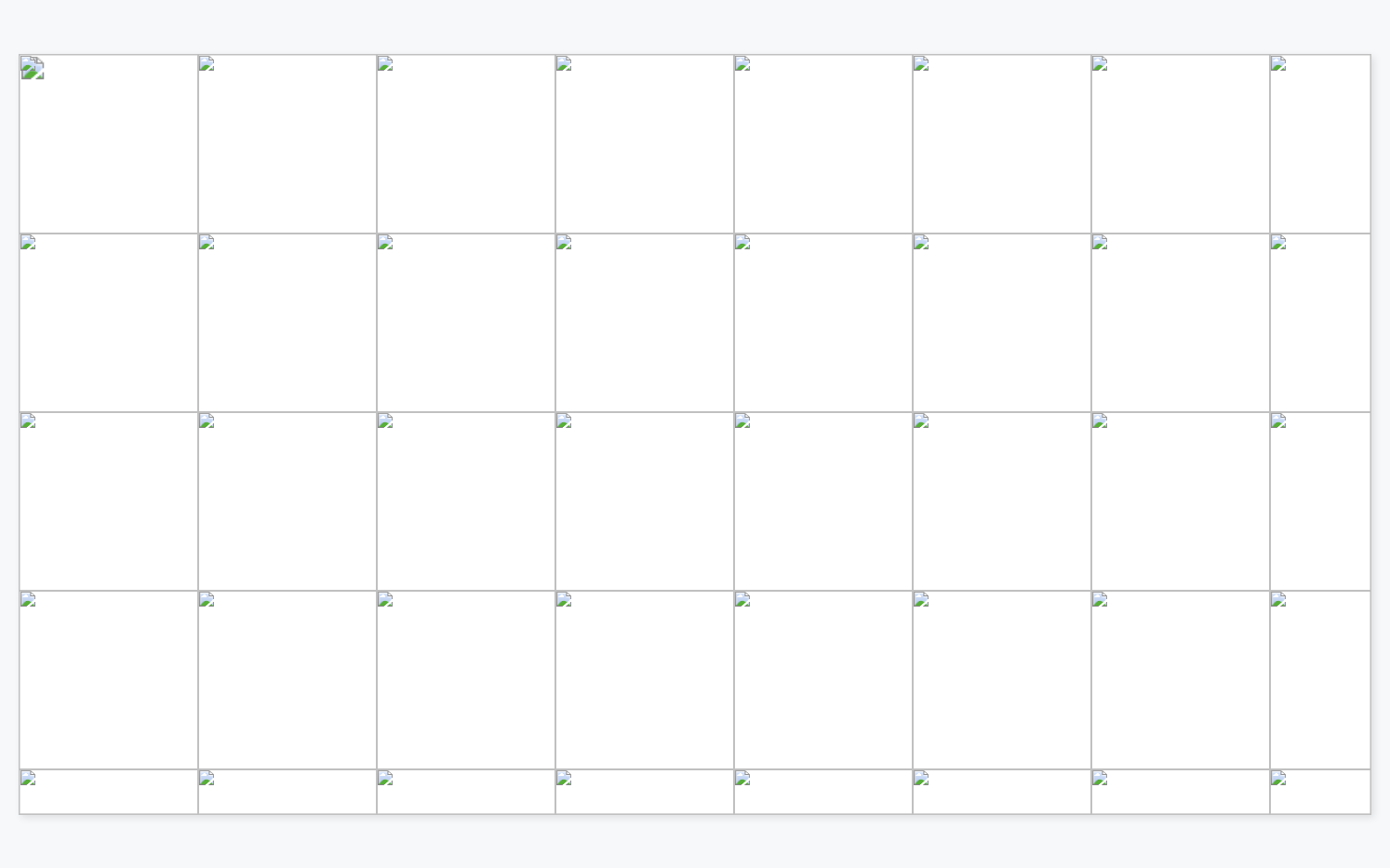 click at bounding box center [2147, 1062] 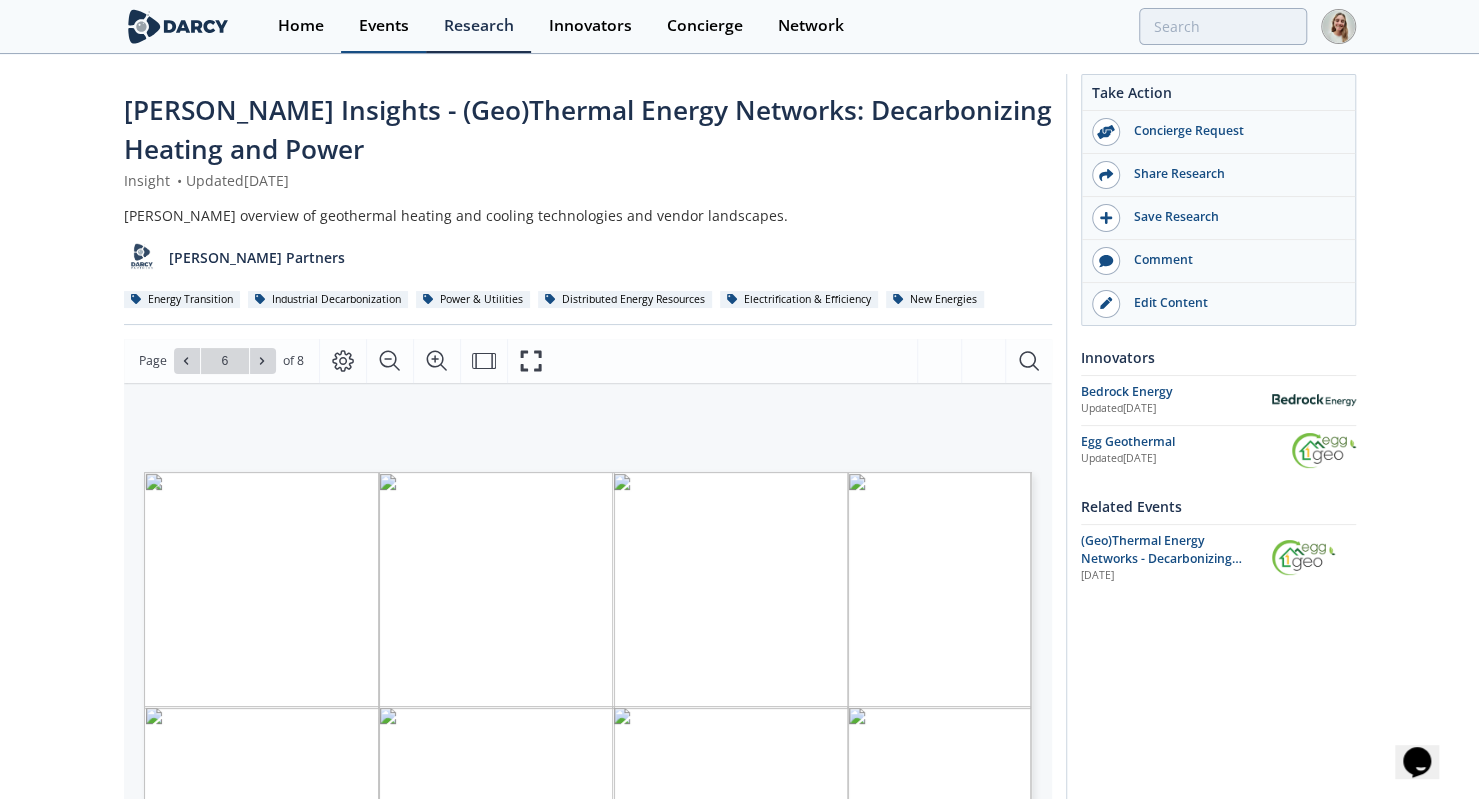 click on "Events" at bounding box center [384, 26] 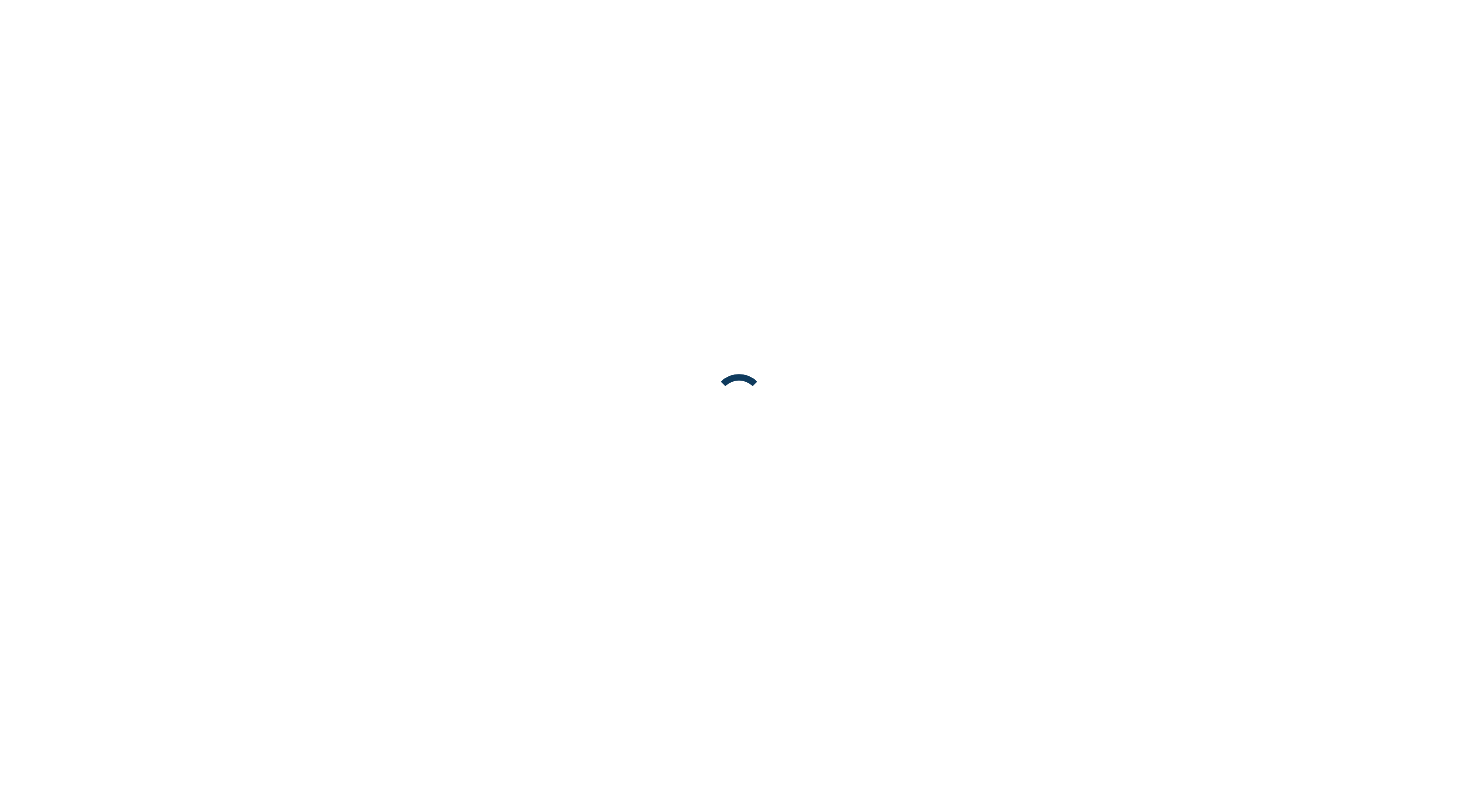 scroll, scrollTop: 0, scrollLeft: 0, axis: both 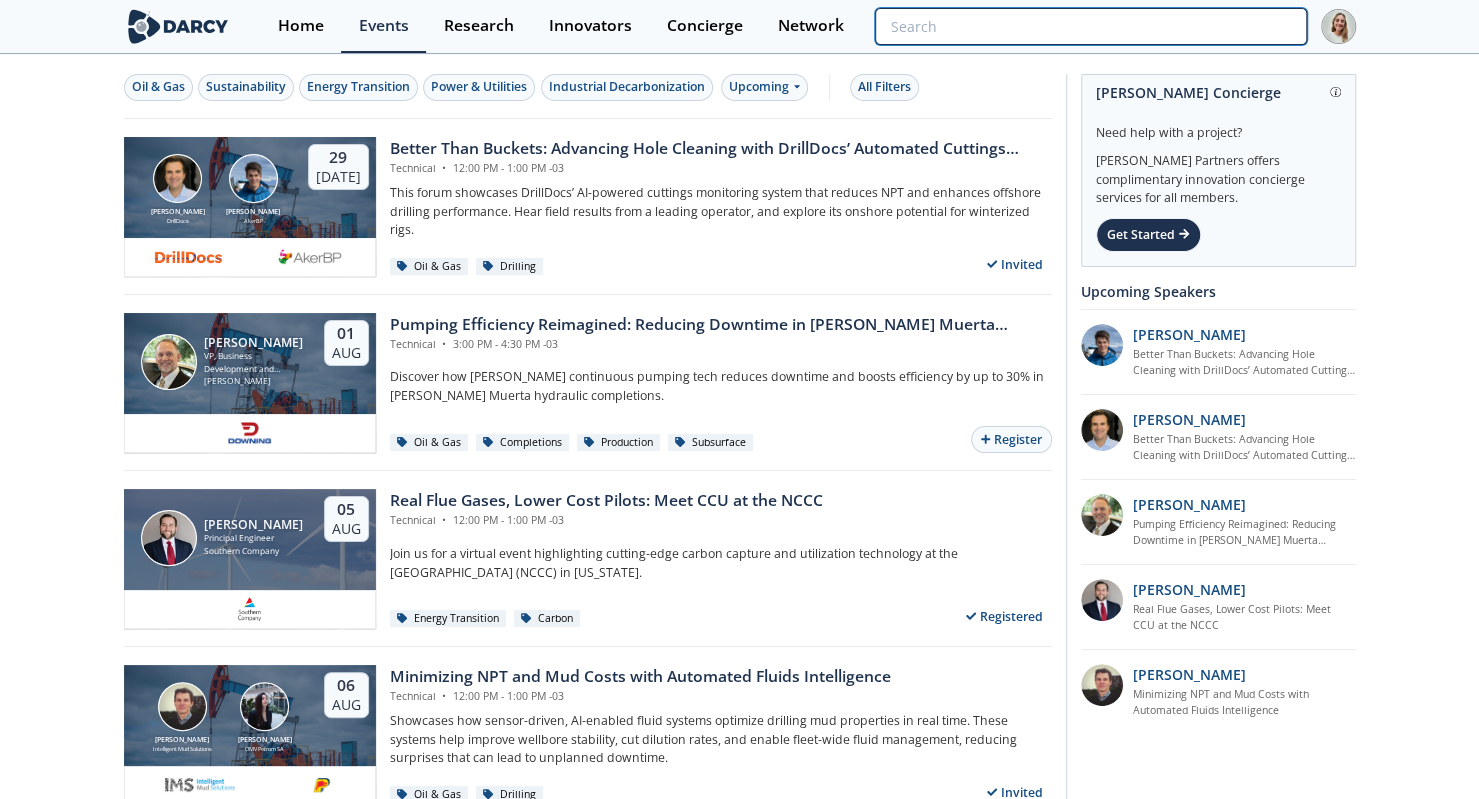 click at bounding box center [1090, 26] 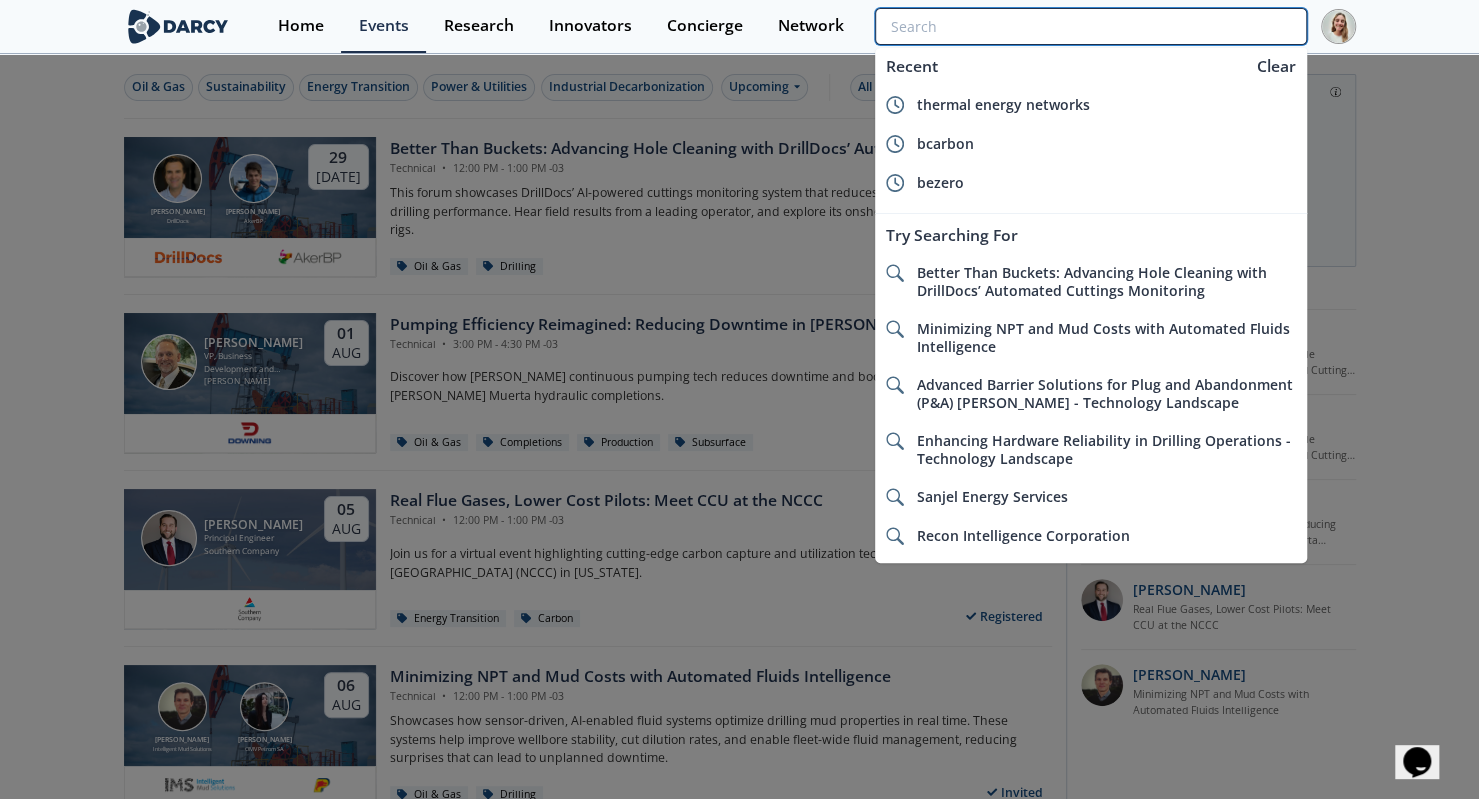 scroll, scrollTop: 0, scrollLeft: 0, axis: both 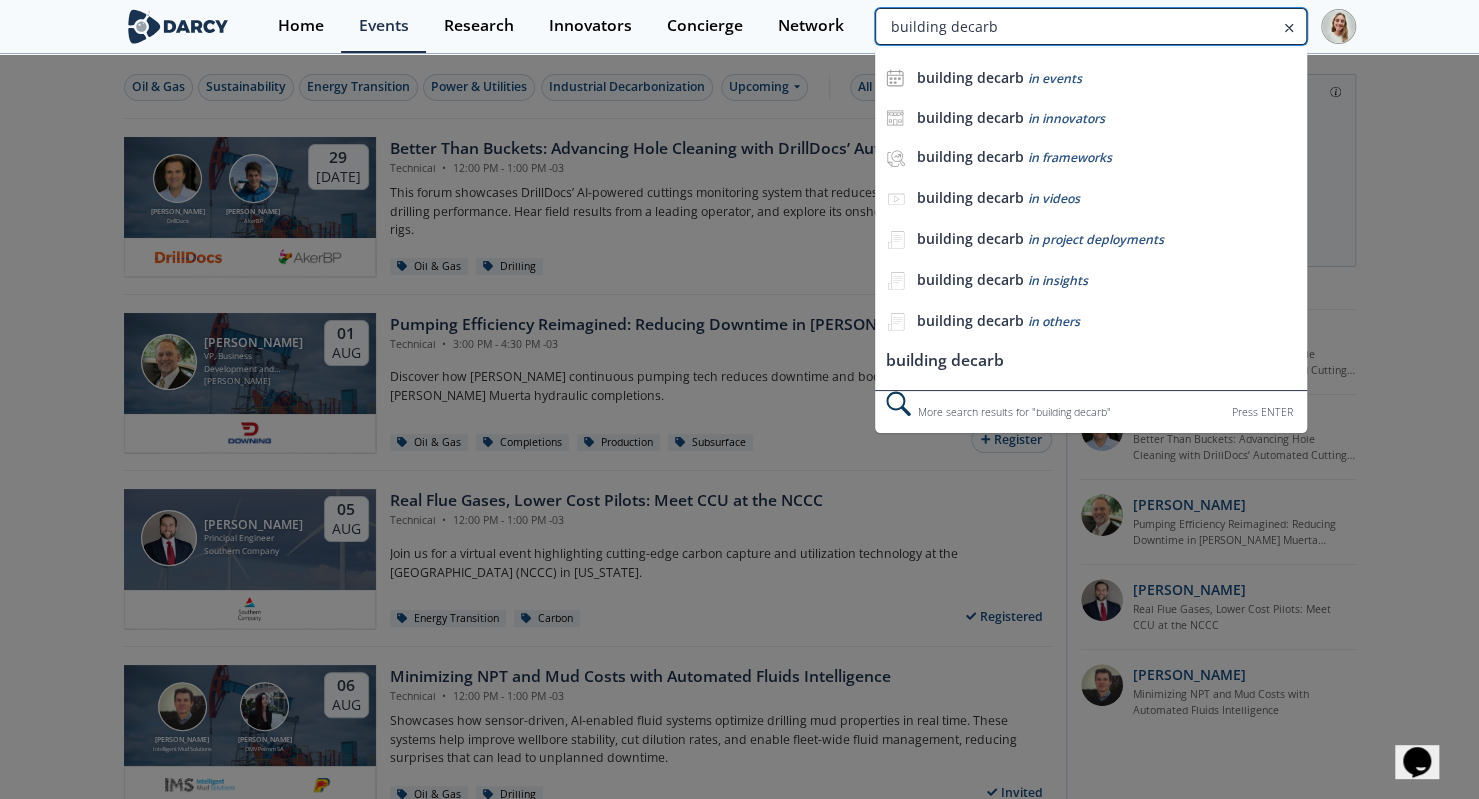 type on "building decarb" 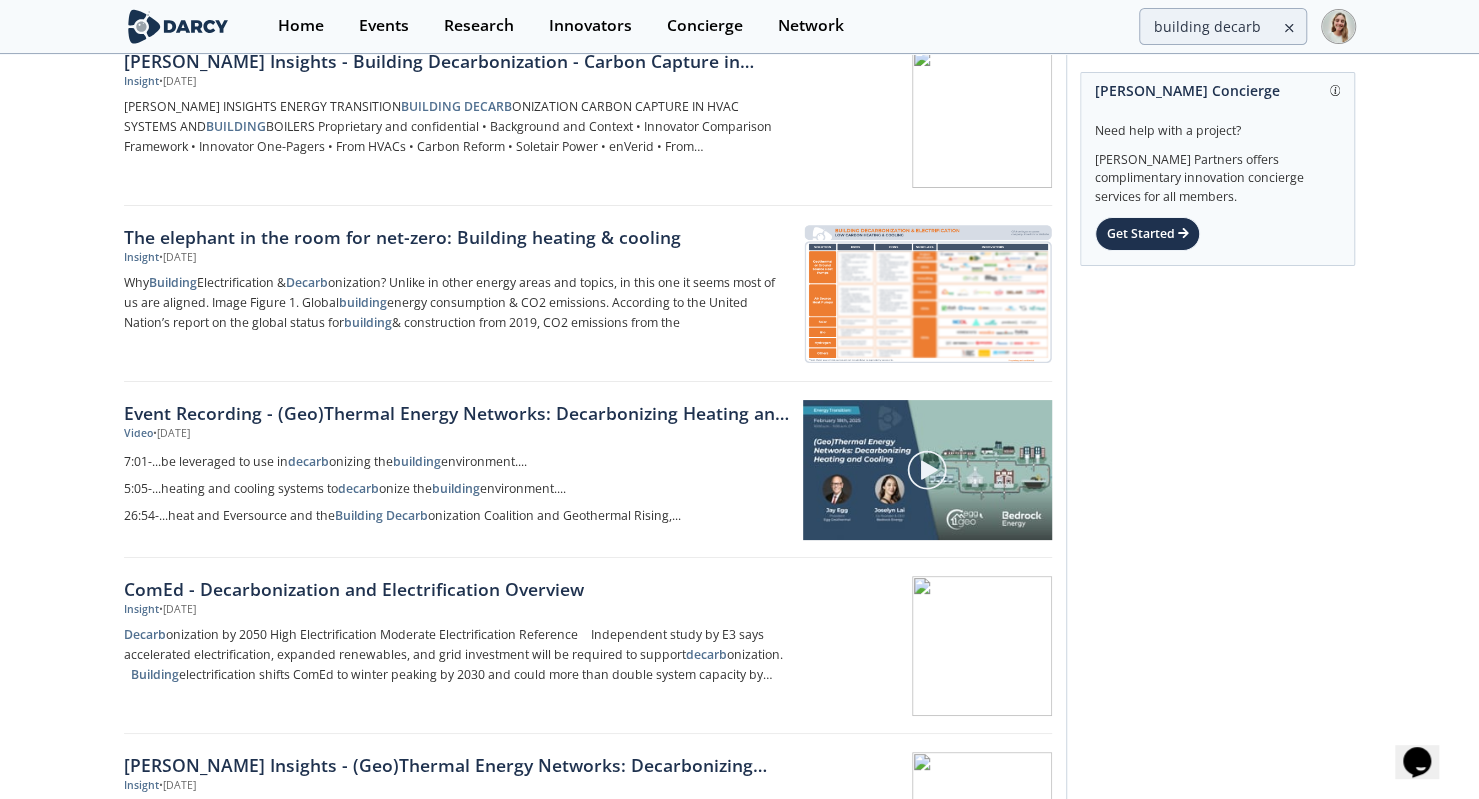 scroll, scrollTop: 0, scrollLeft: 0, axis: both 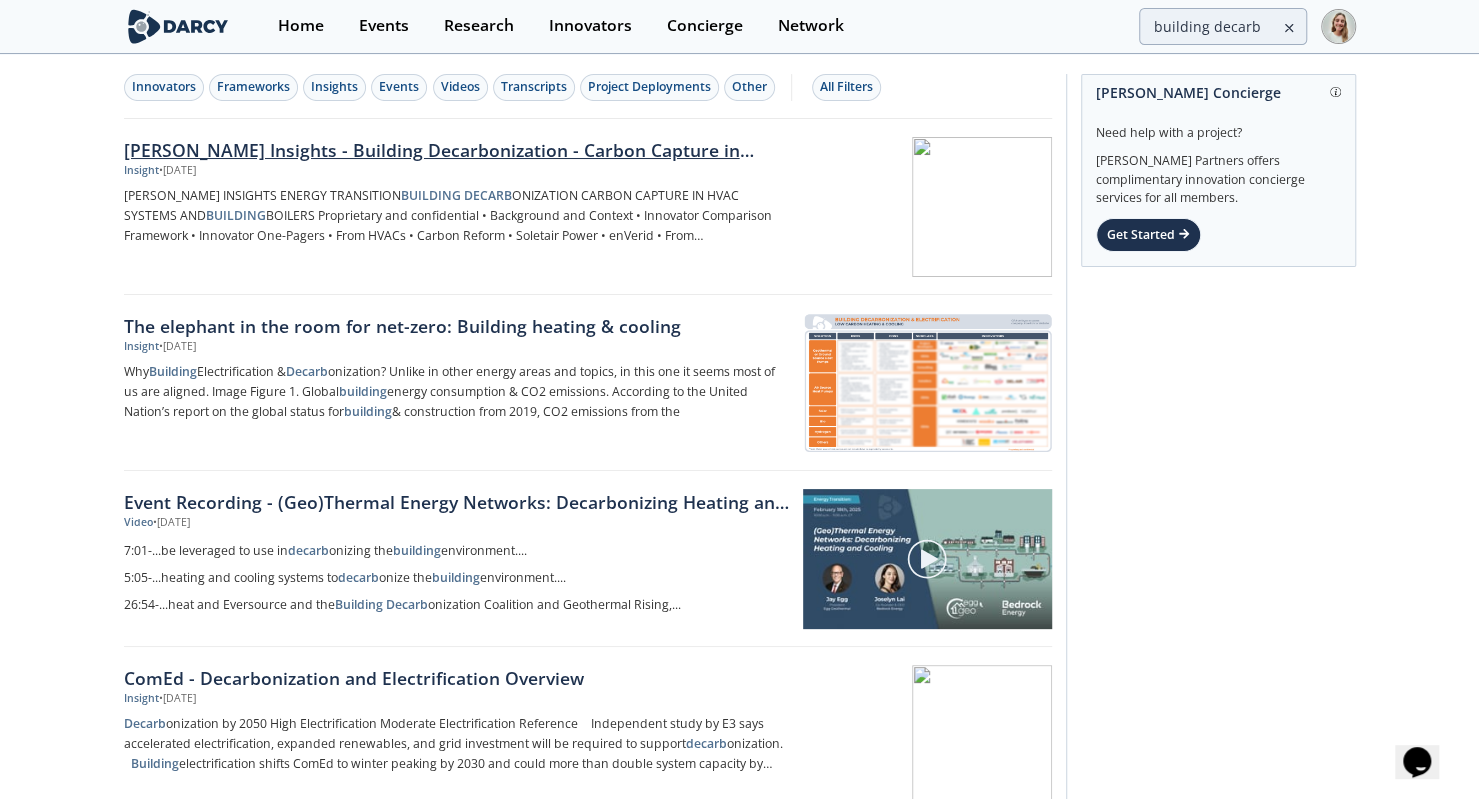 click on "Darcy Insights - Building Decarbonization - Carbon Capture in Buildings" at bounding box center (455, 150) 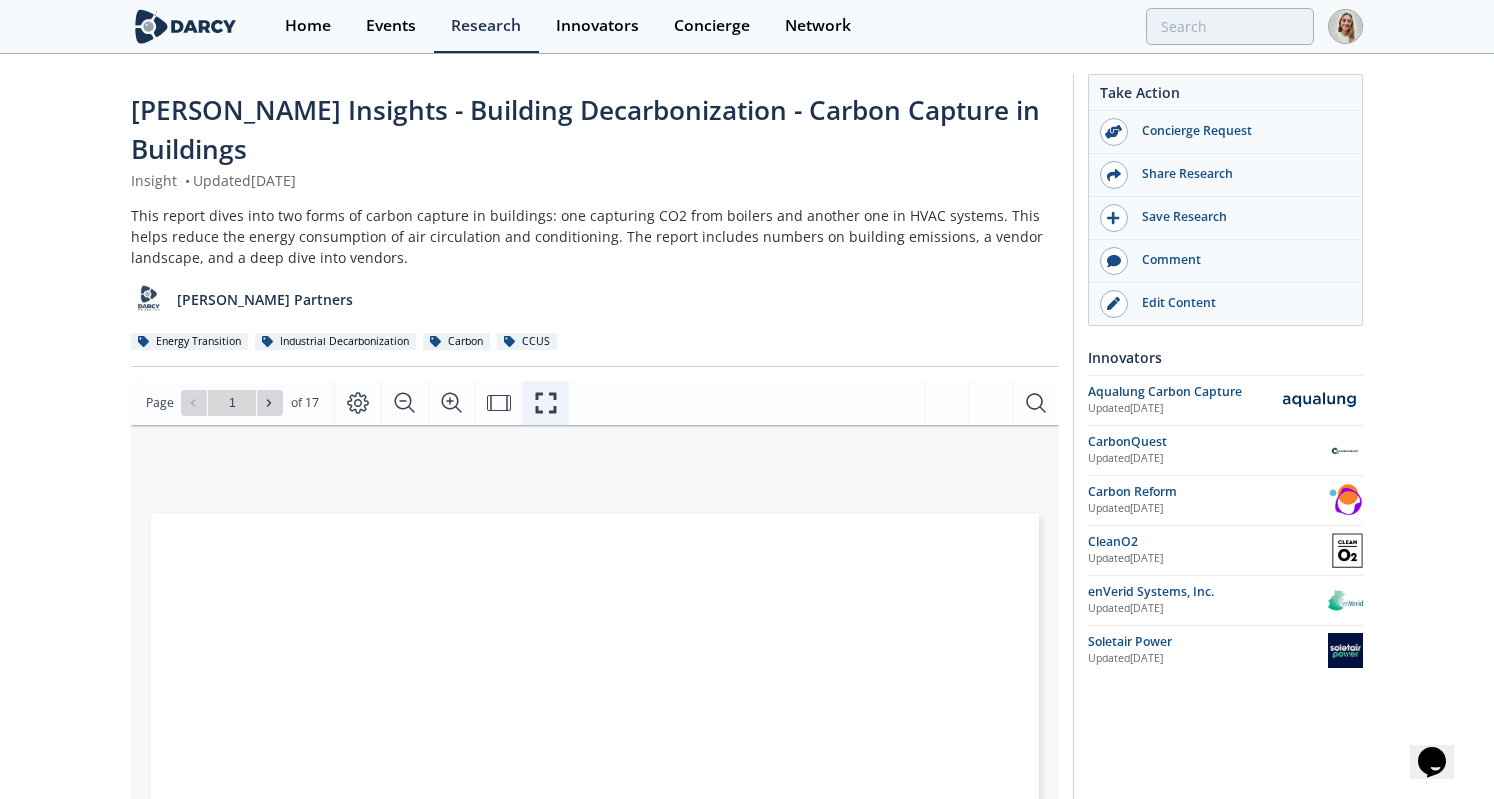 click 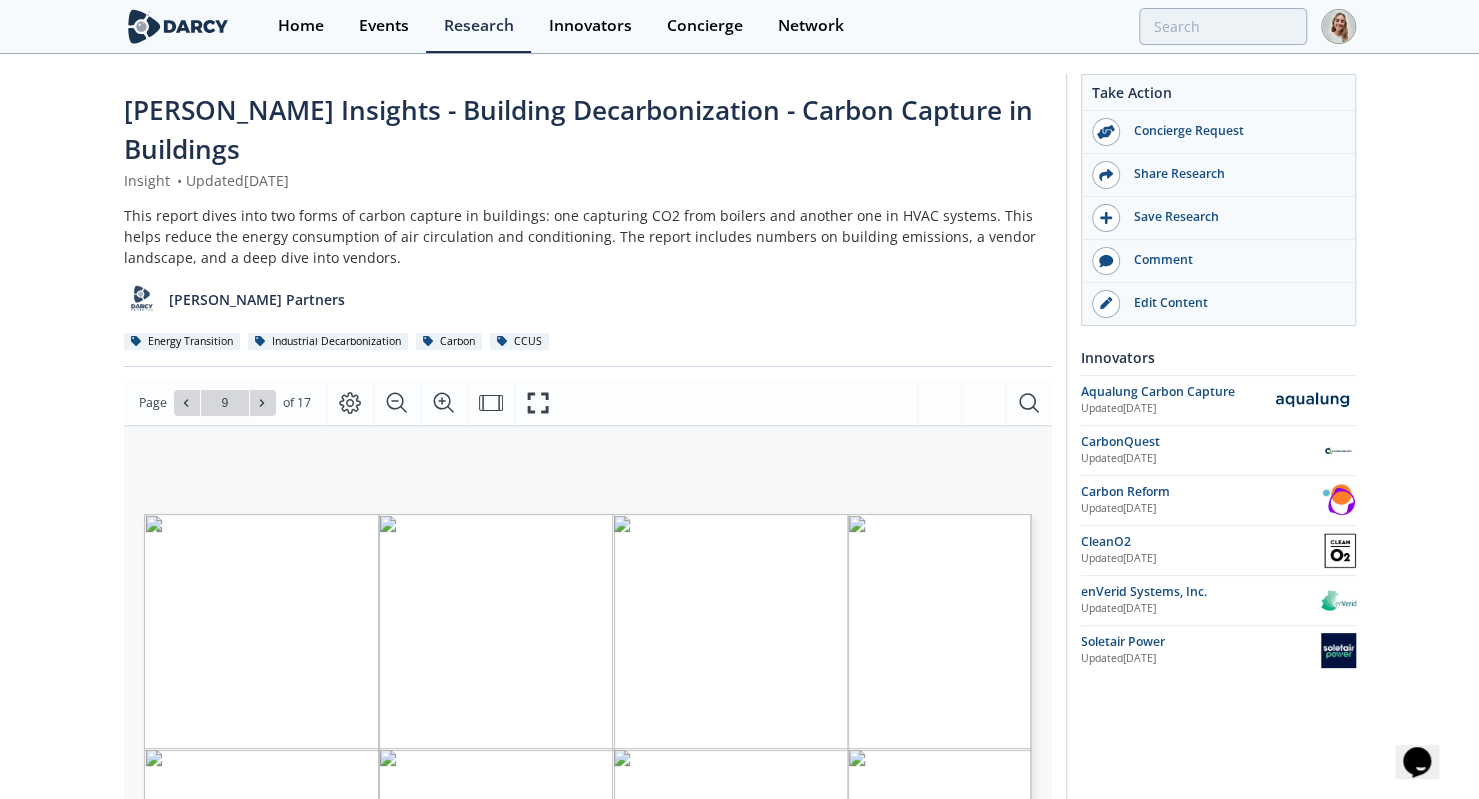 click on "Darcy Insights - Building Decarbonization - Carbon Capture in Buildings
Insight
•
Updated  May 8, 2025
This report dives into two forms of carbon capture in buildings: one capturing CO2 from boilers and another one in HVAC systems. This helps reduce the energy consumption of air circulation and conditioning. The report includes numbers on building emissions, a vendor landscape, and a deep dive into vendors.
Darcy Partners
Energy Transition
Carbon" 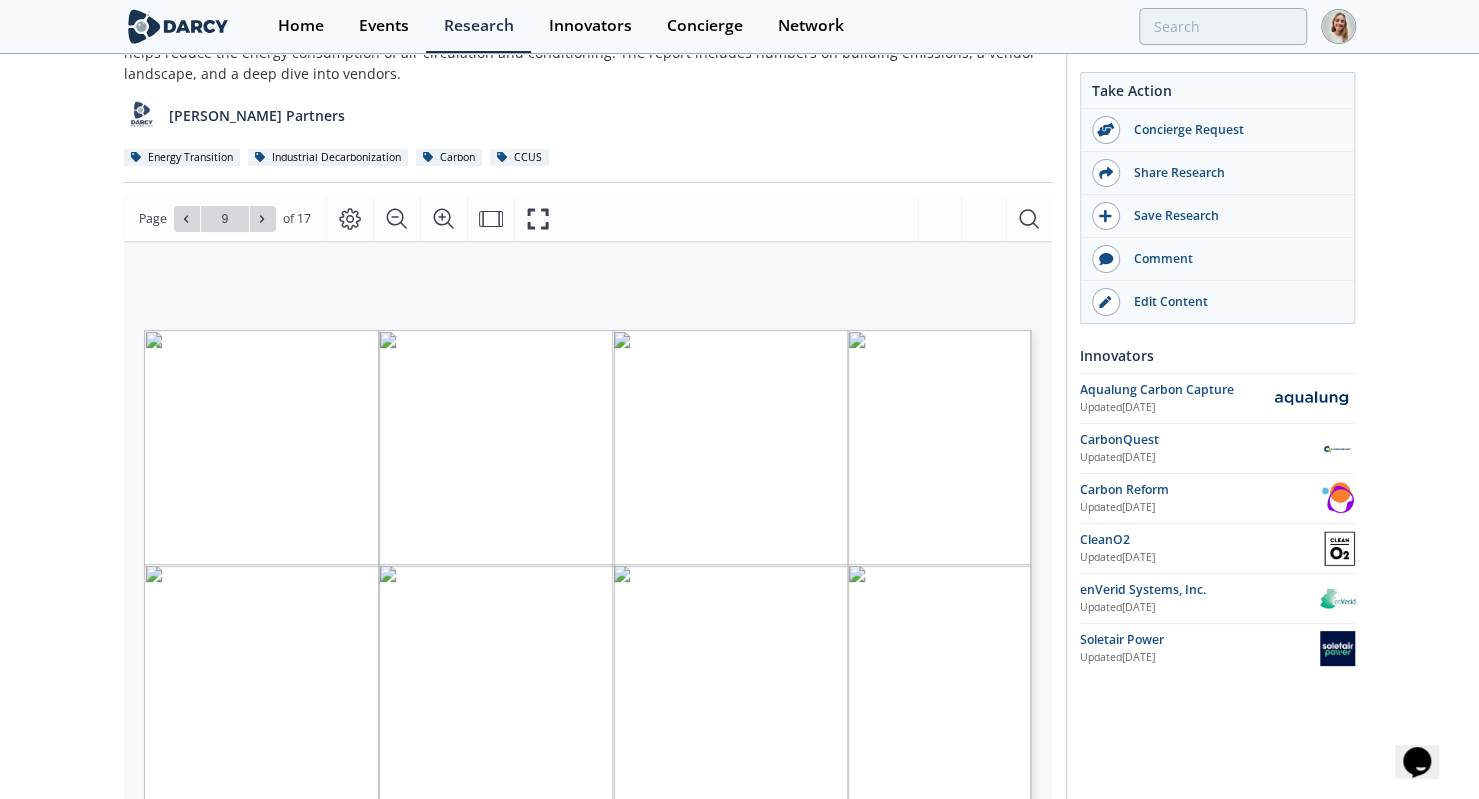 scroll, scrollTop: 185, scrollLeft: 0, axis: vertical 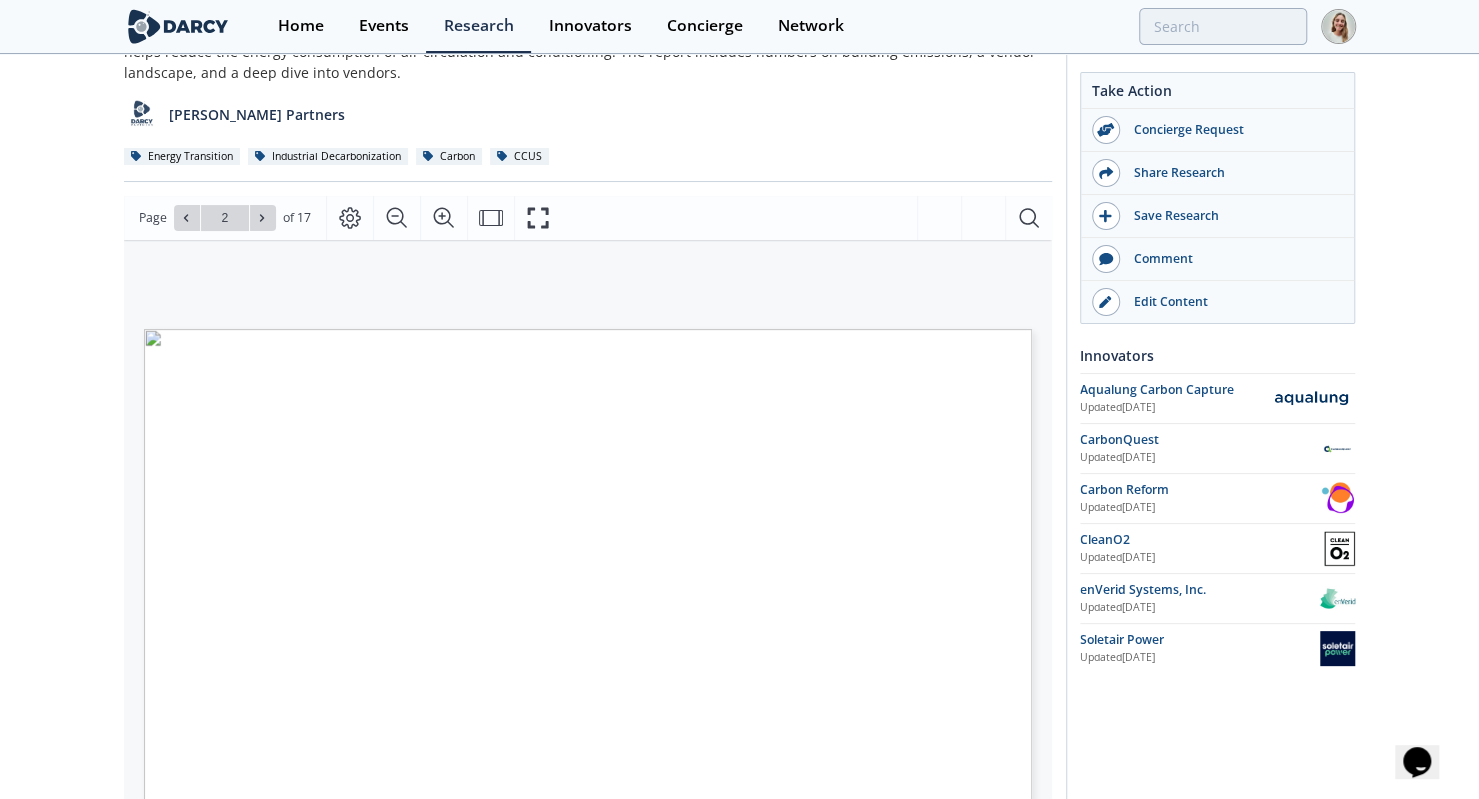 type on "1" 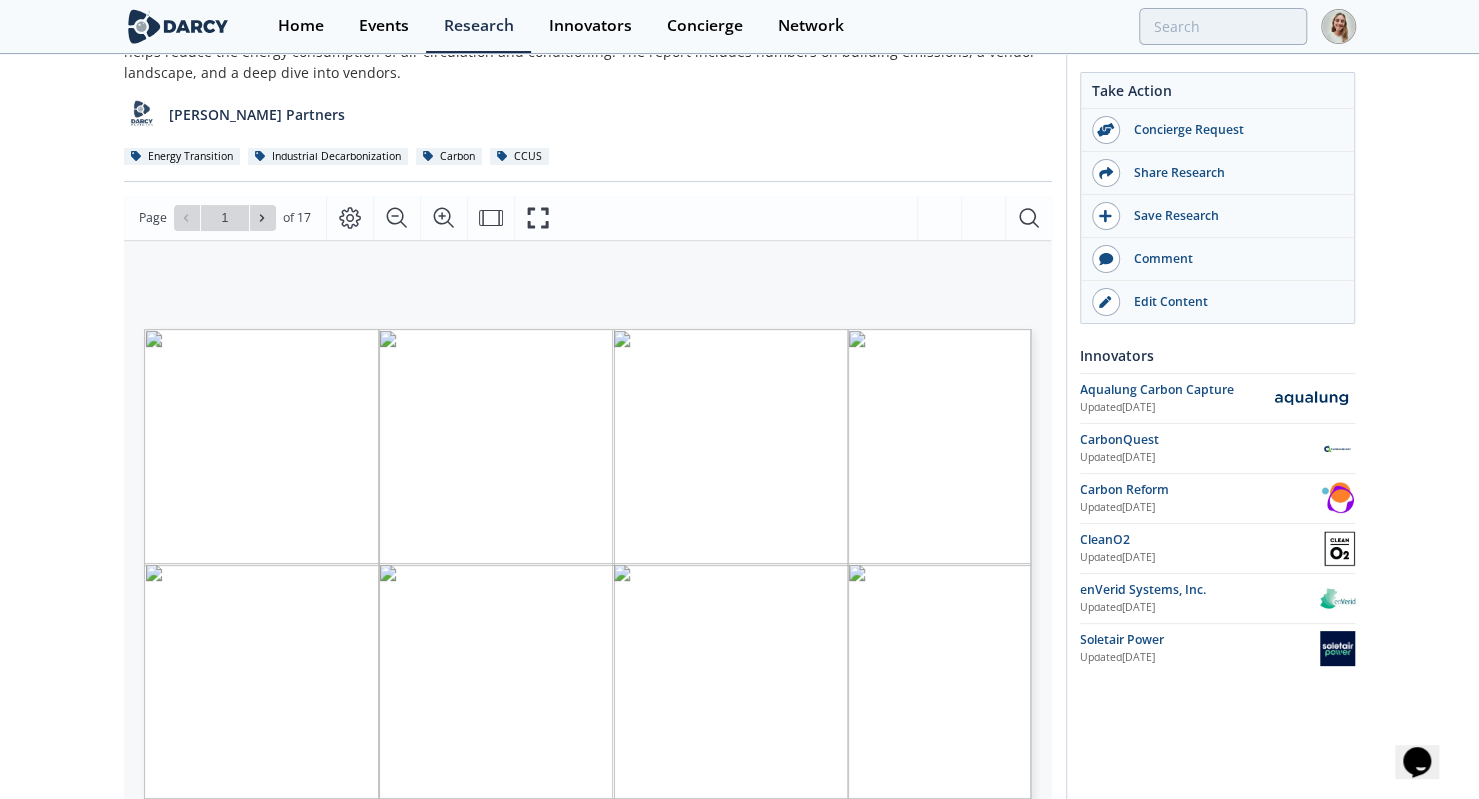 scroll, scrollTop: 0, scrollLeft: 0, axis: both 